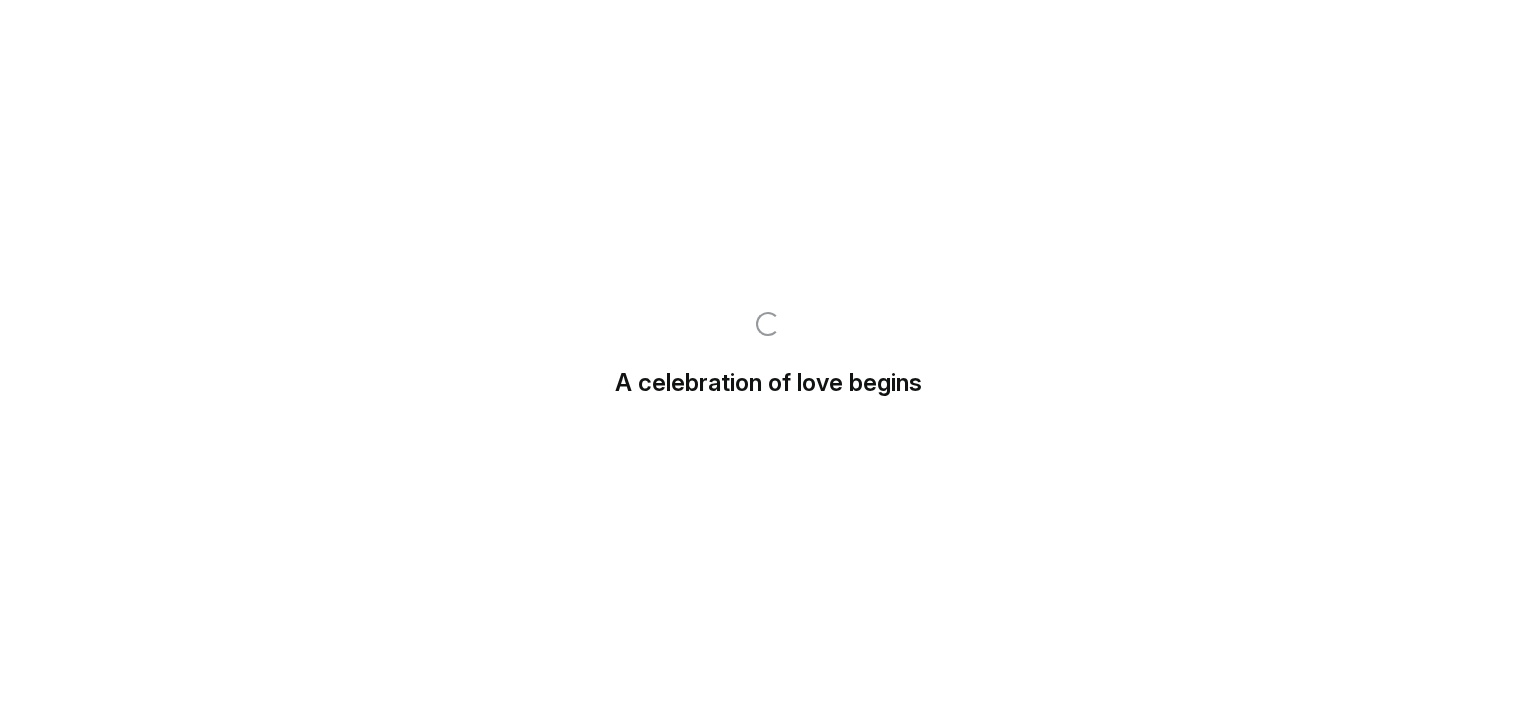 scroll, scrollTop: 0, scrollLeft: 0, axis: both 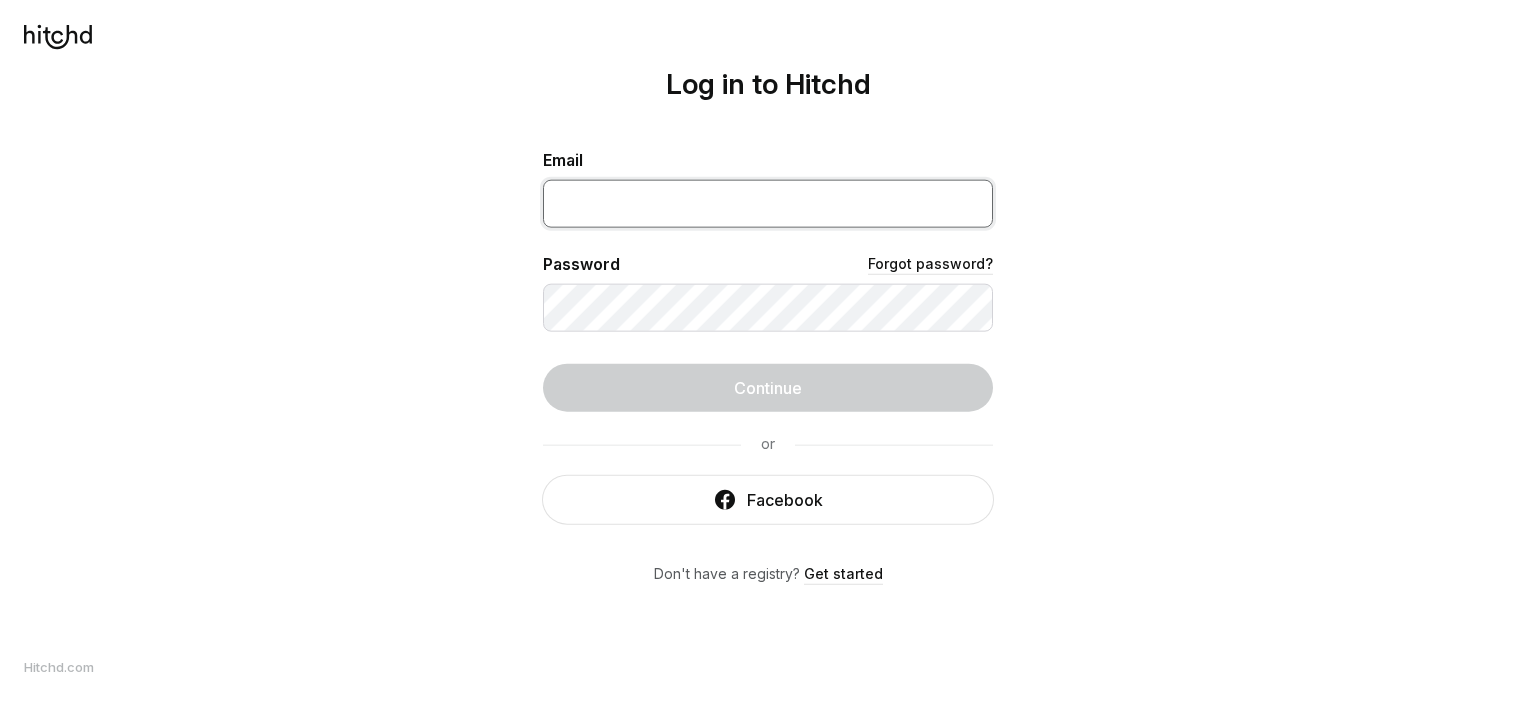 type on "[EMAIL]" 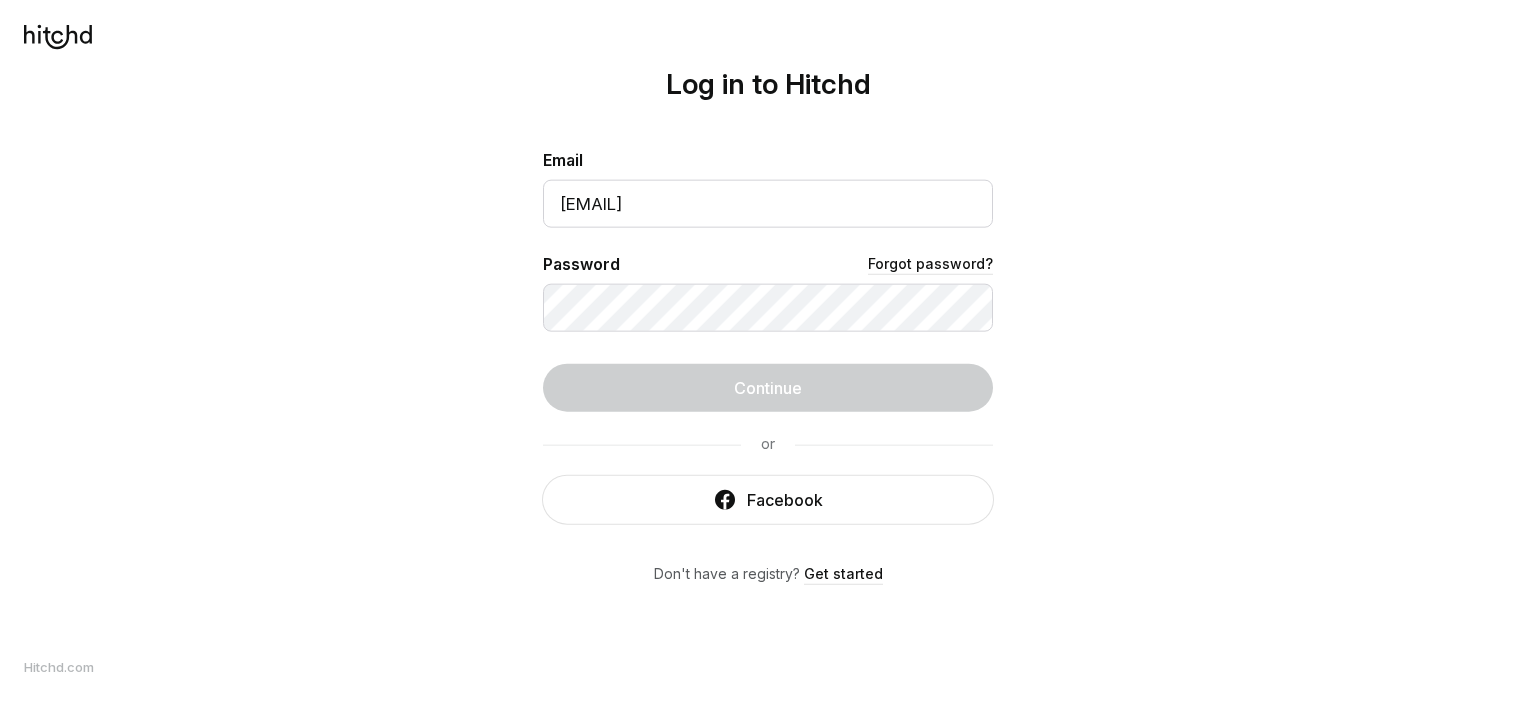click on "Log in to Hitchd
Email
[EMAIL]
Password
Forgot password?
Continue
or
Facebook
Don't have a registry?
Get started" at bounding box center (768, 351) 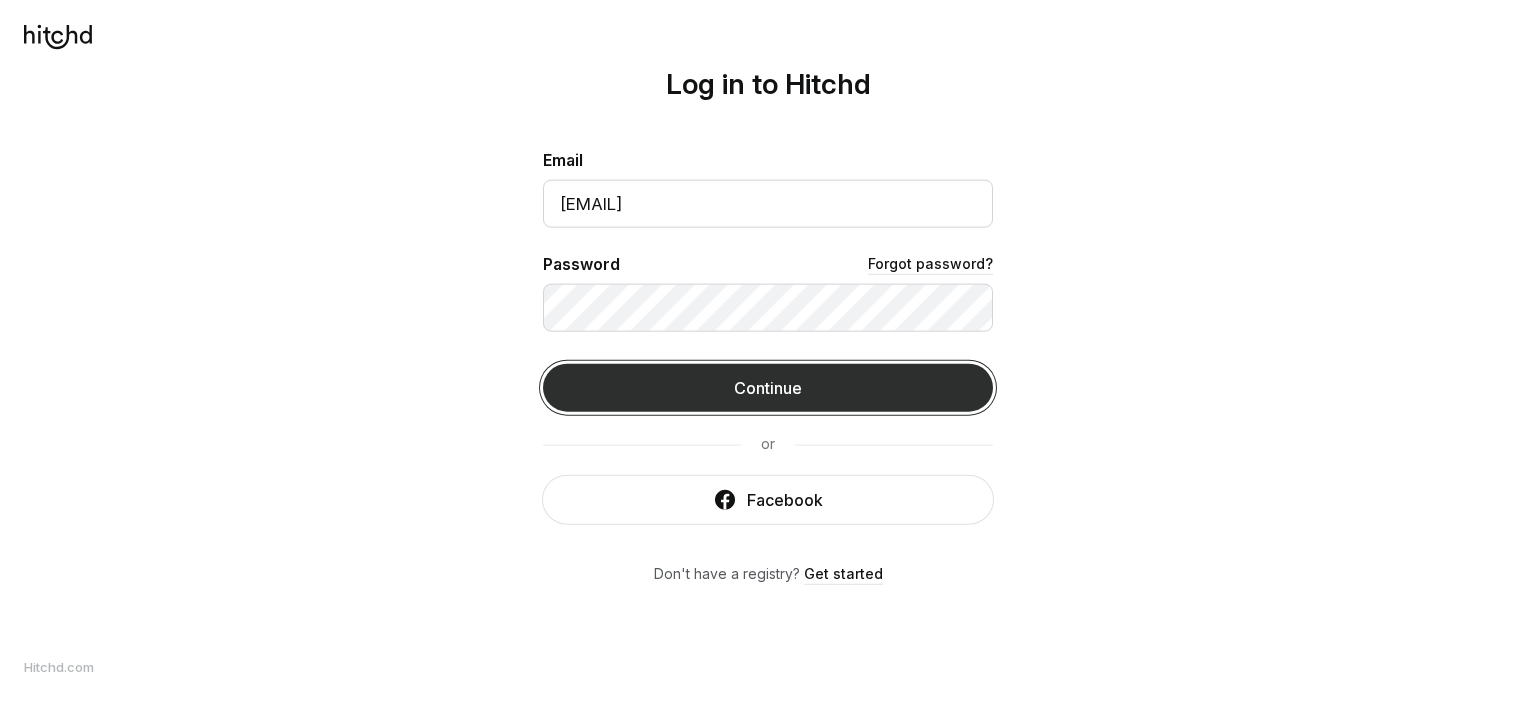 click on "Continue" at bounding box center (768, 387) 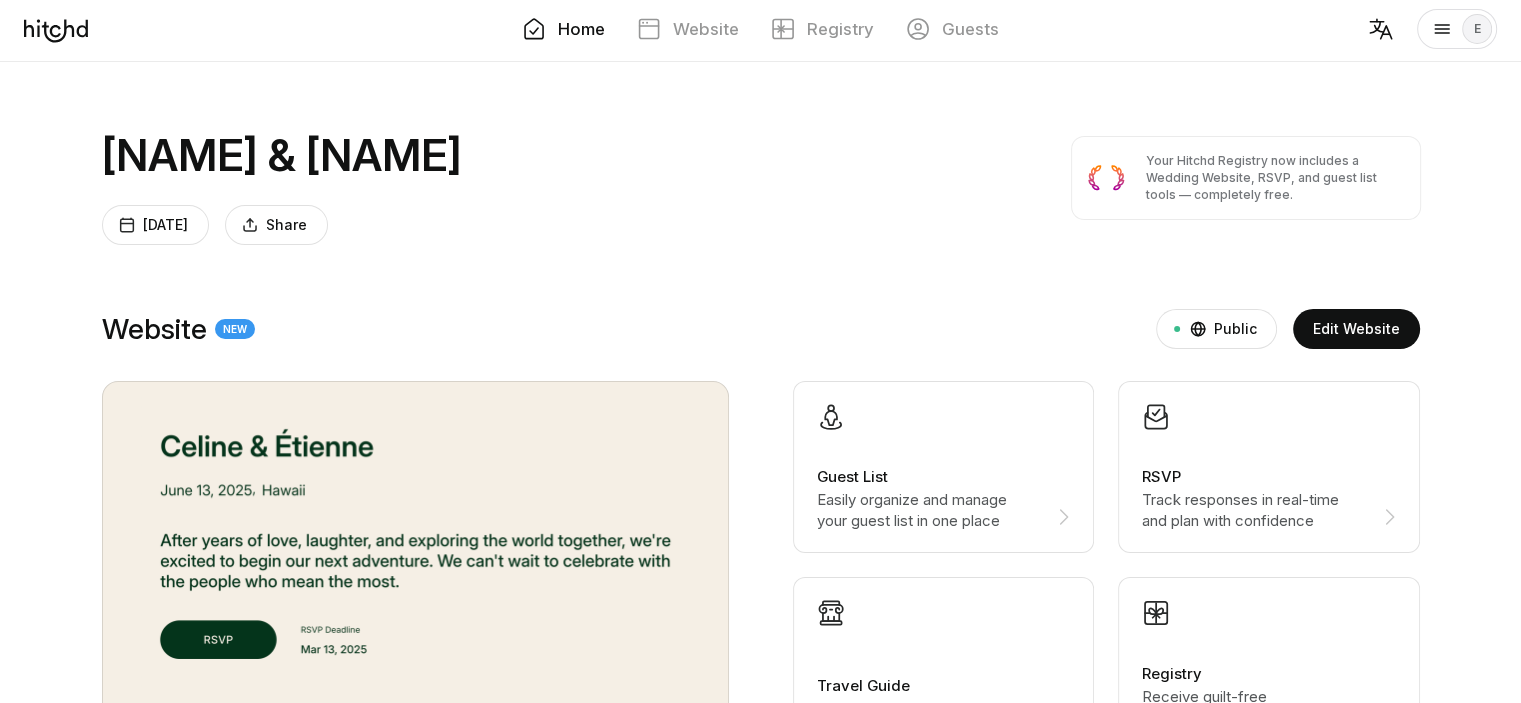 scroll, scrollTop: 0, scrollLeft: 0, axis: both 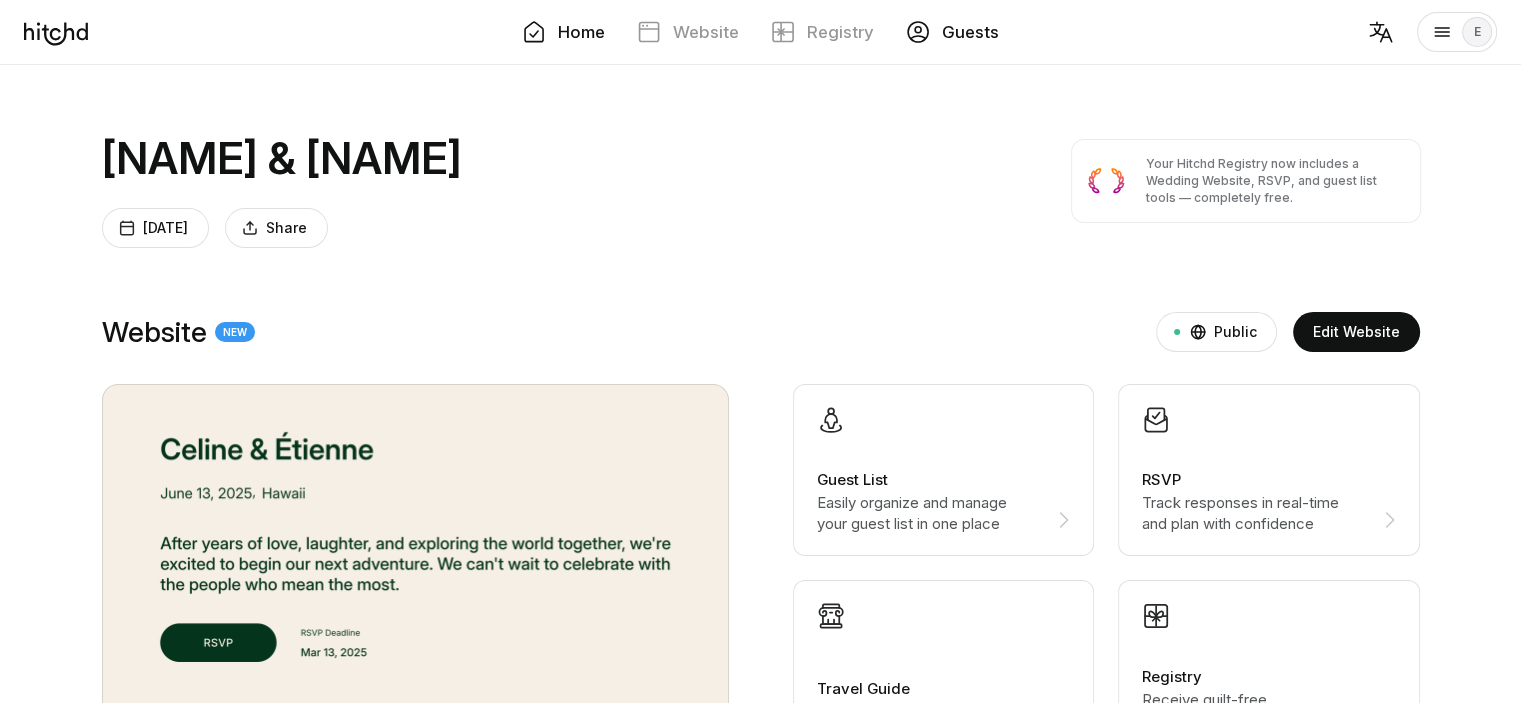 click on "Guests" at bounding box center [970, 32] 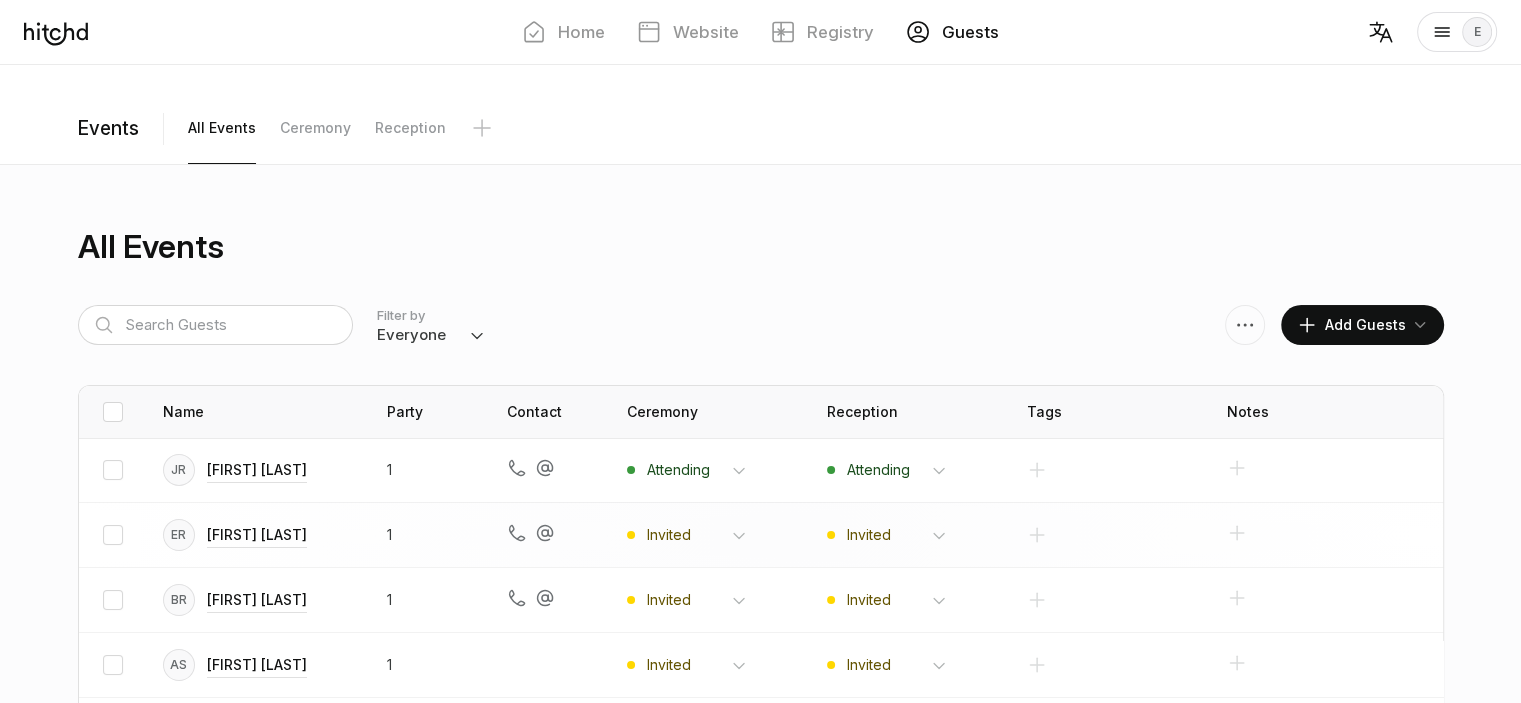 scroll, scrollTop: 9, scrollLeft: 0, axis: vertical 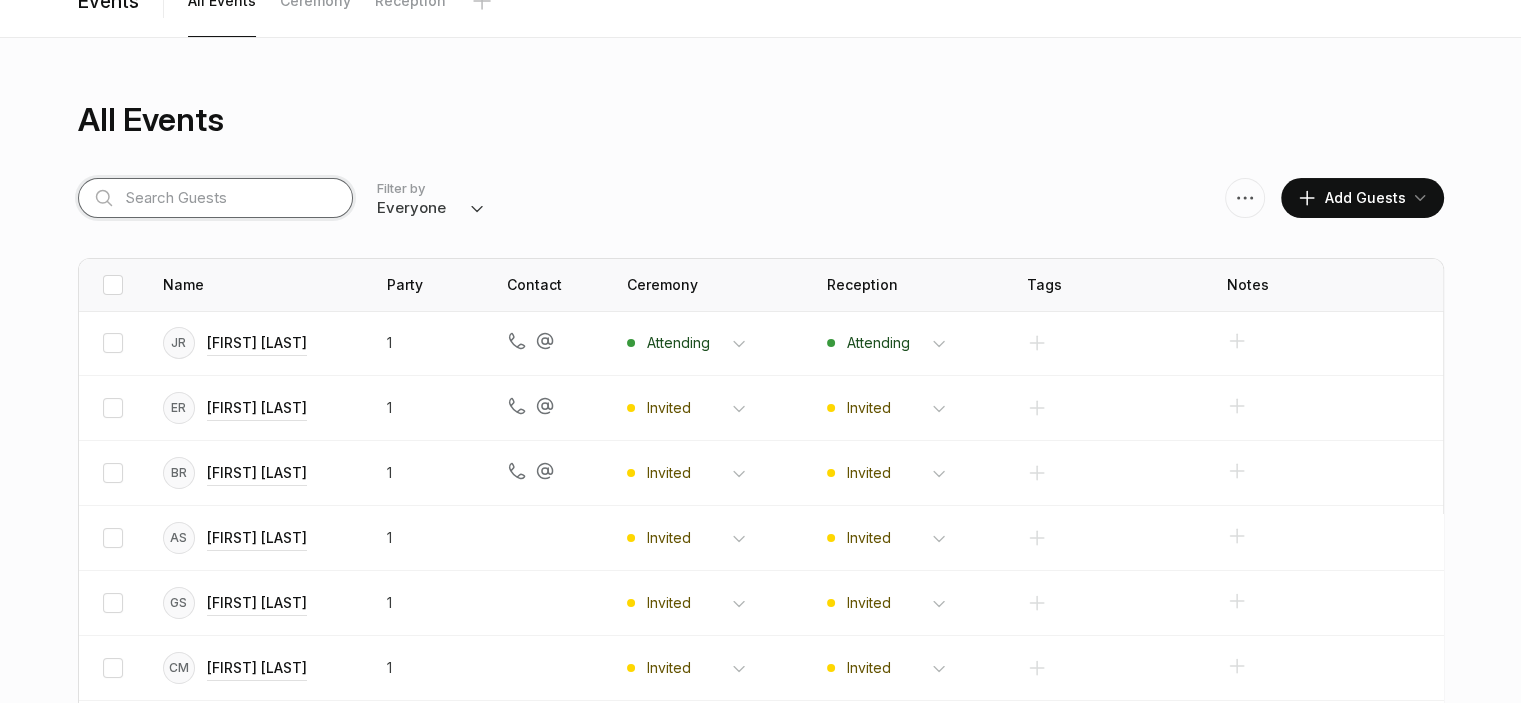 click at bounding box center [215, 198] 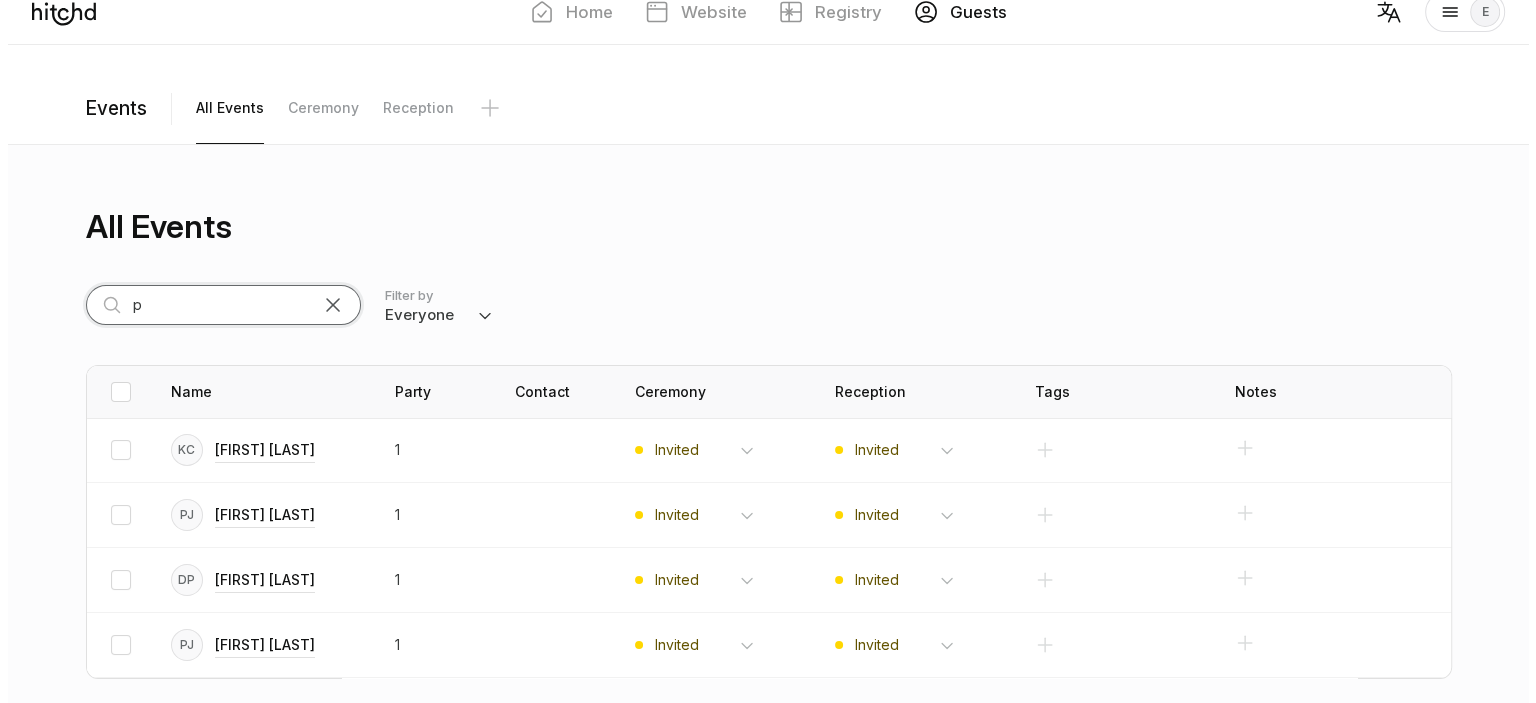scroll, scrollTop: 0, scrollLeft: 0, axis: both 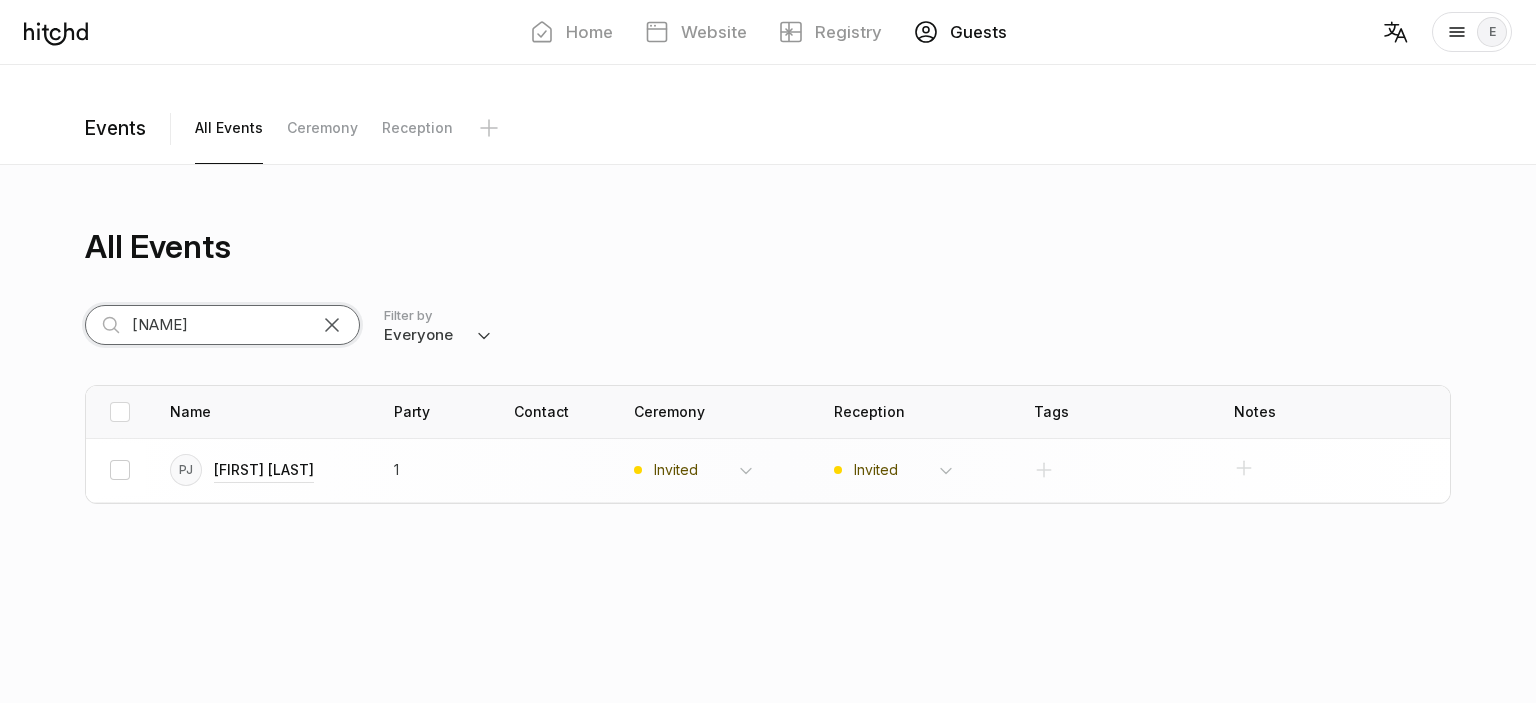 type on "peter" 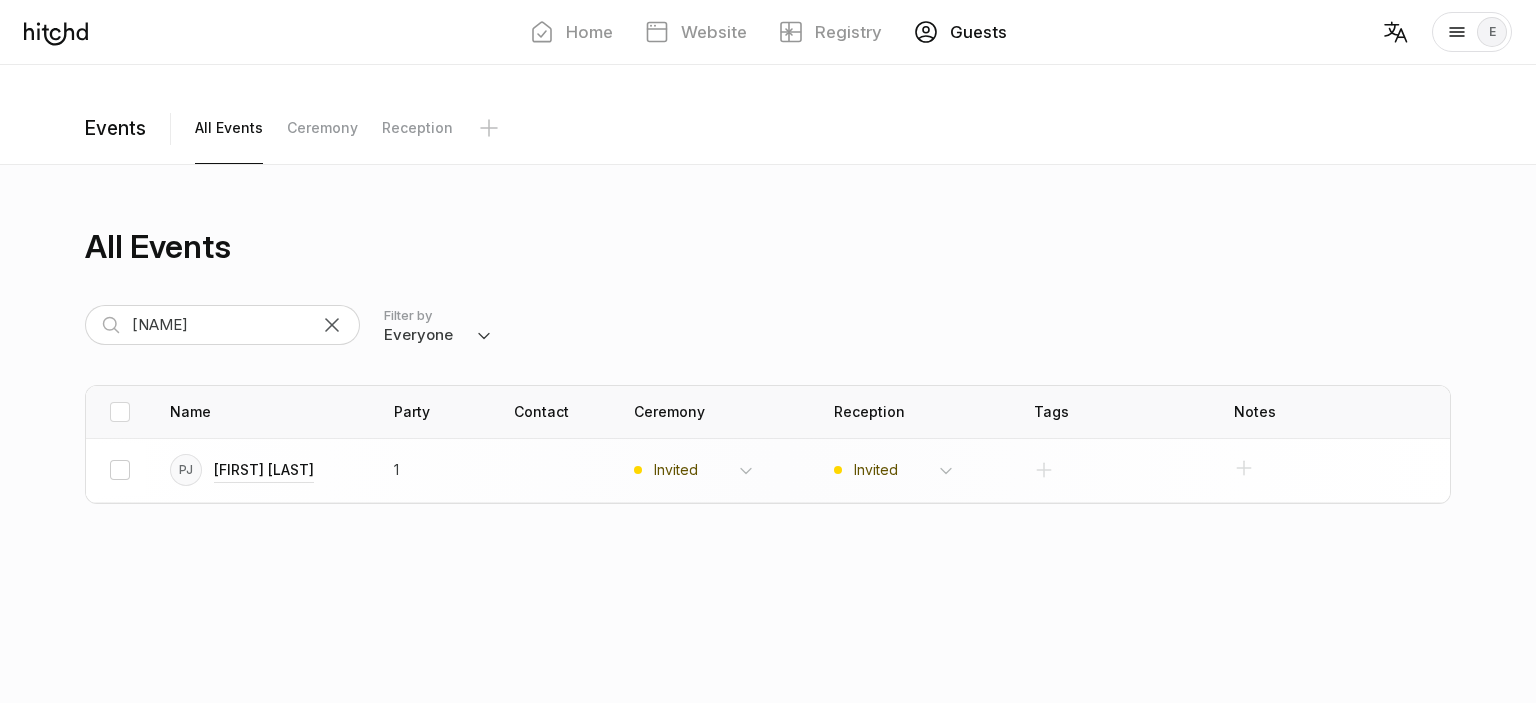 click at bounding box center (120, 470) 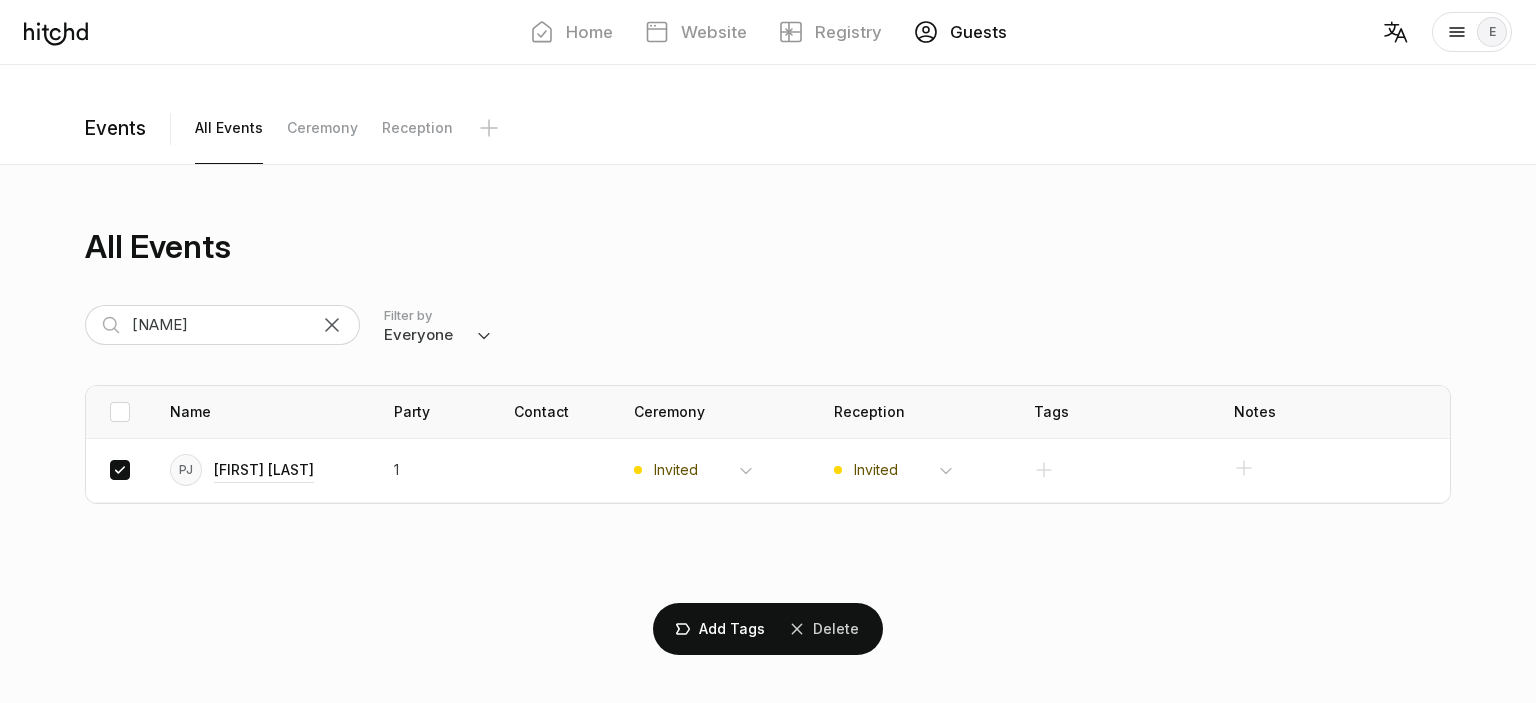 click on "Delete" at bounding box center (0, 0) 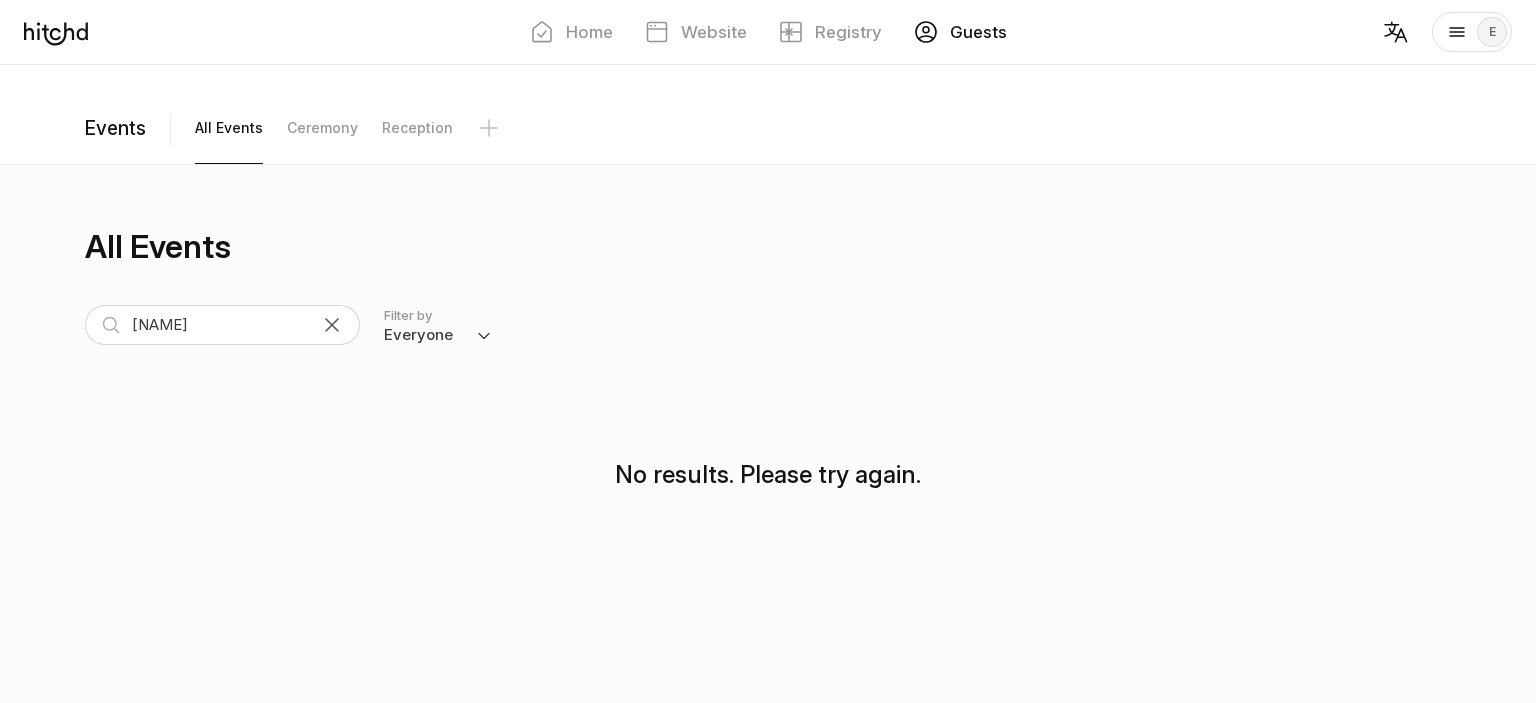 click at bounding box center (332, 325) 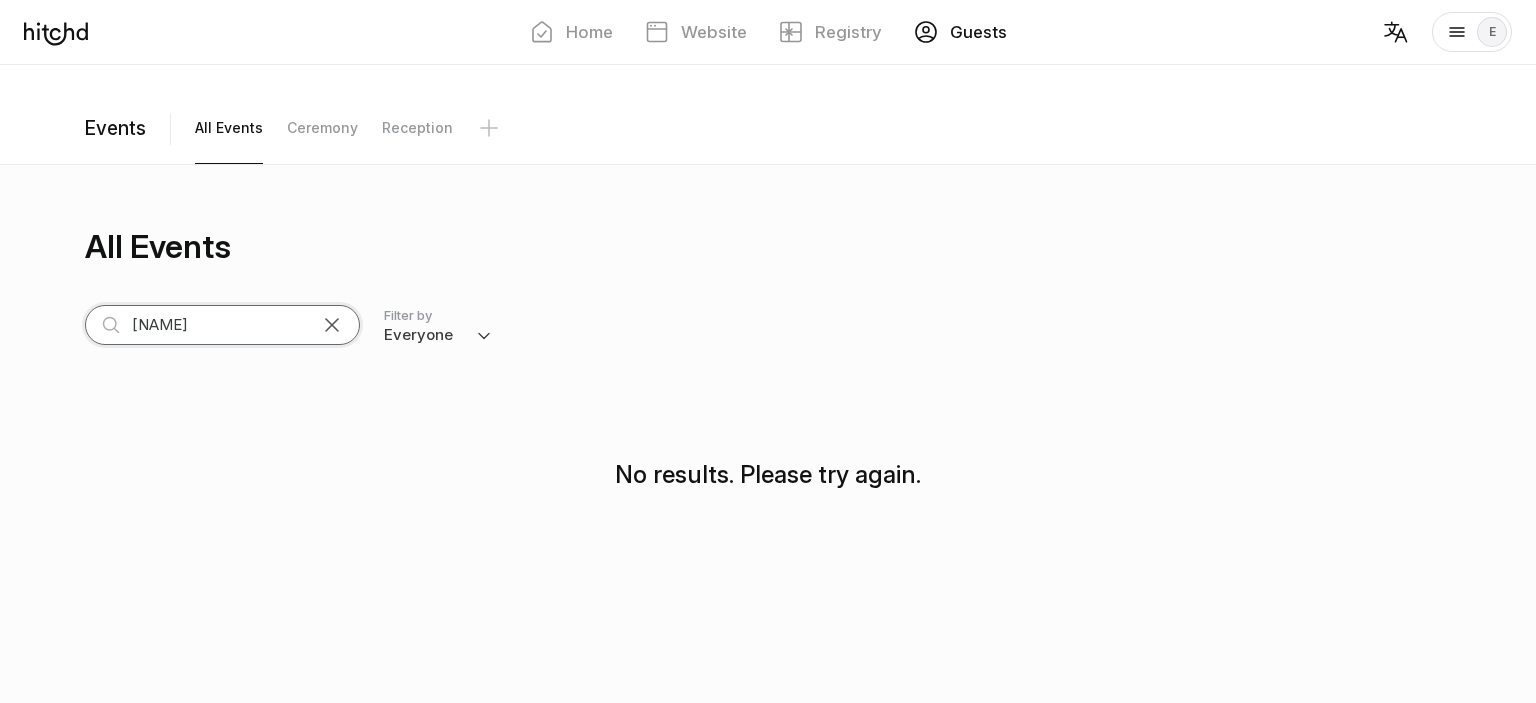 click on "peter" at bounding box center [222, 325] 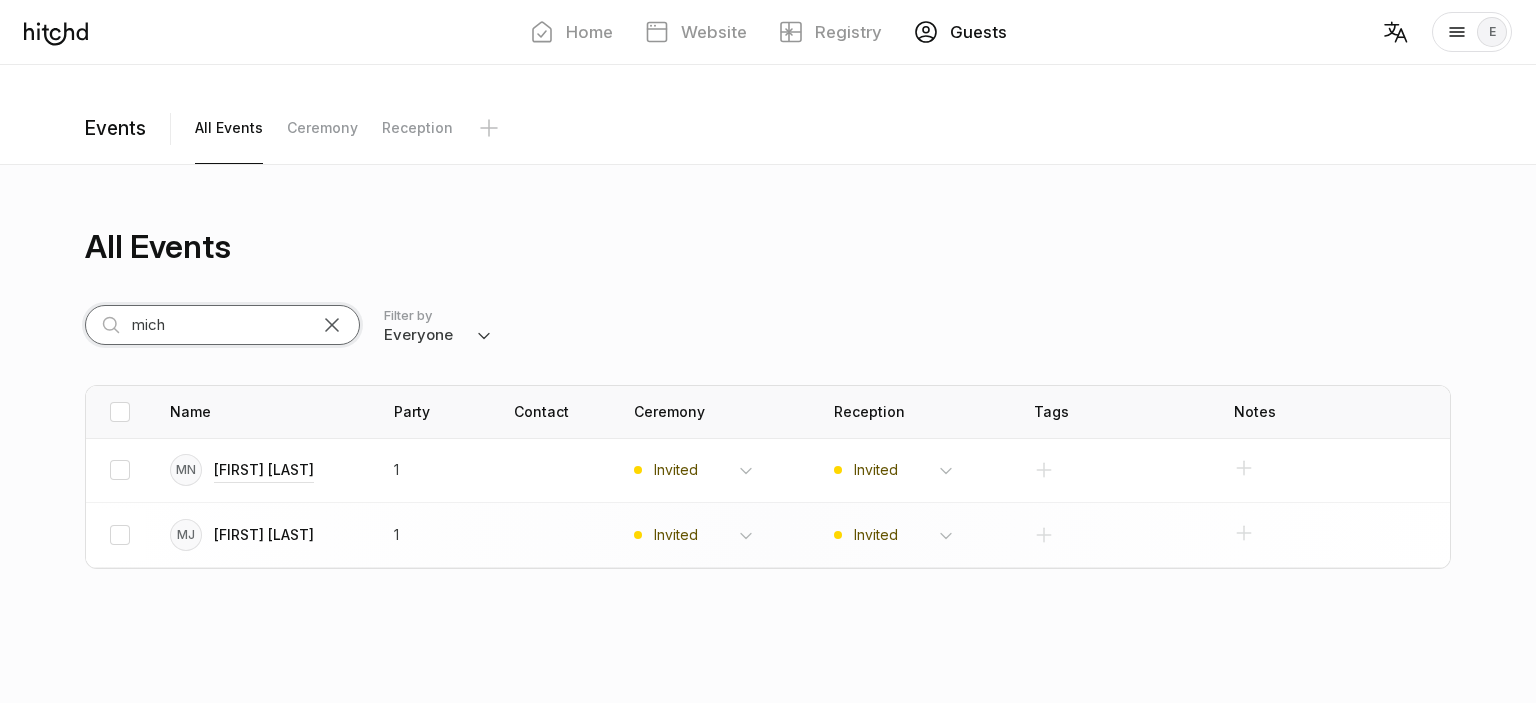 type on "mich" 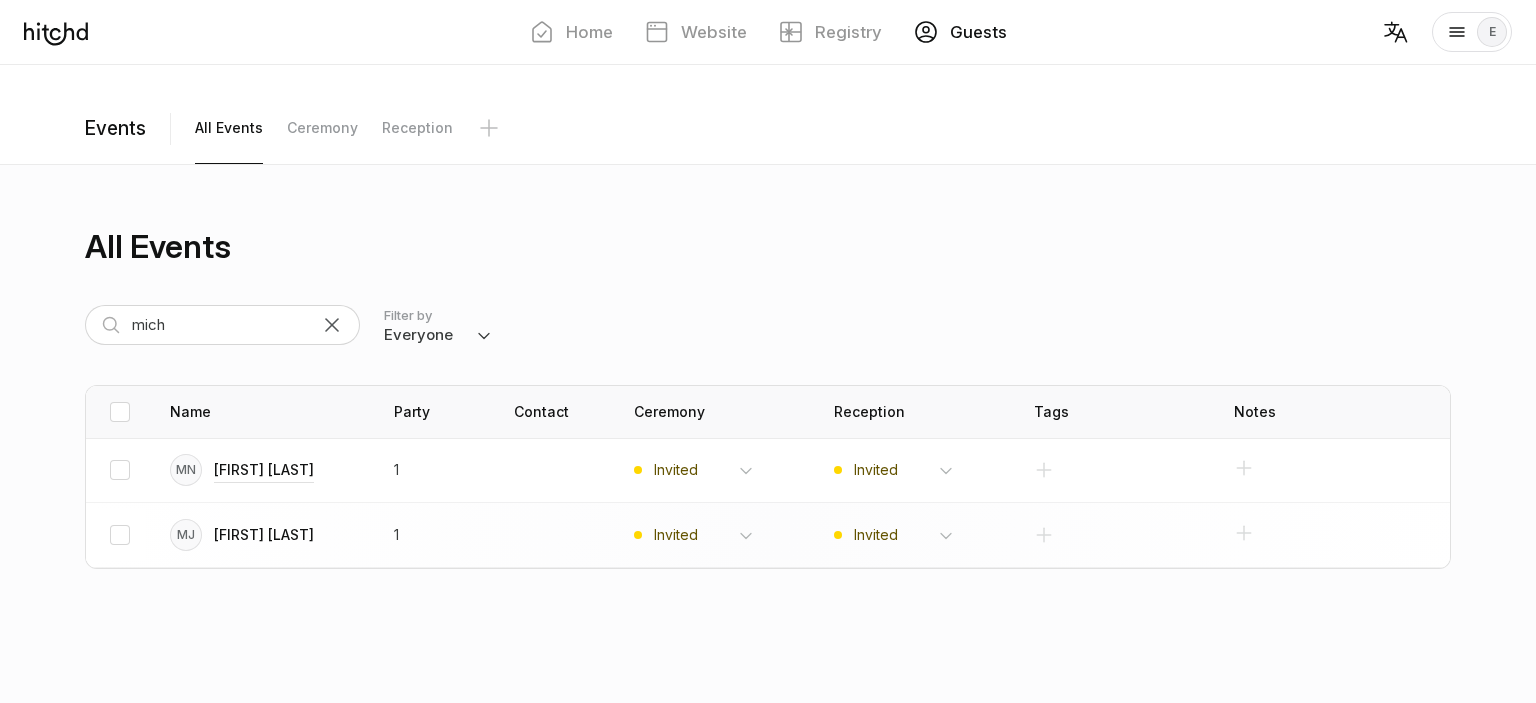 click on "[FIRST] [LAST]" at bounding box center [264, 470] 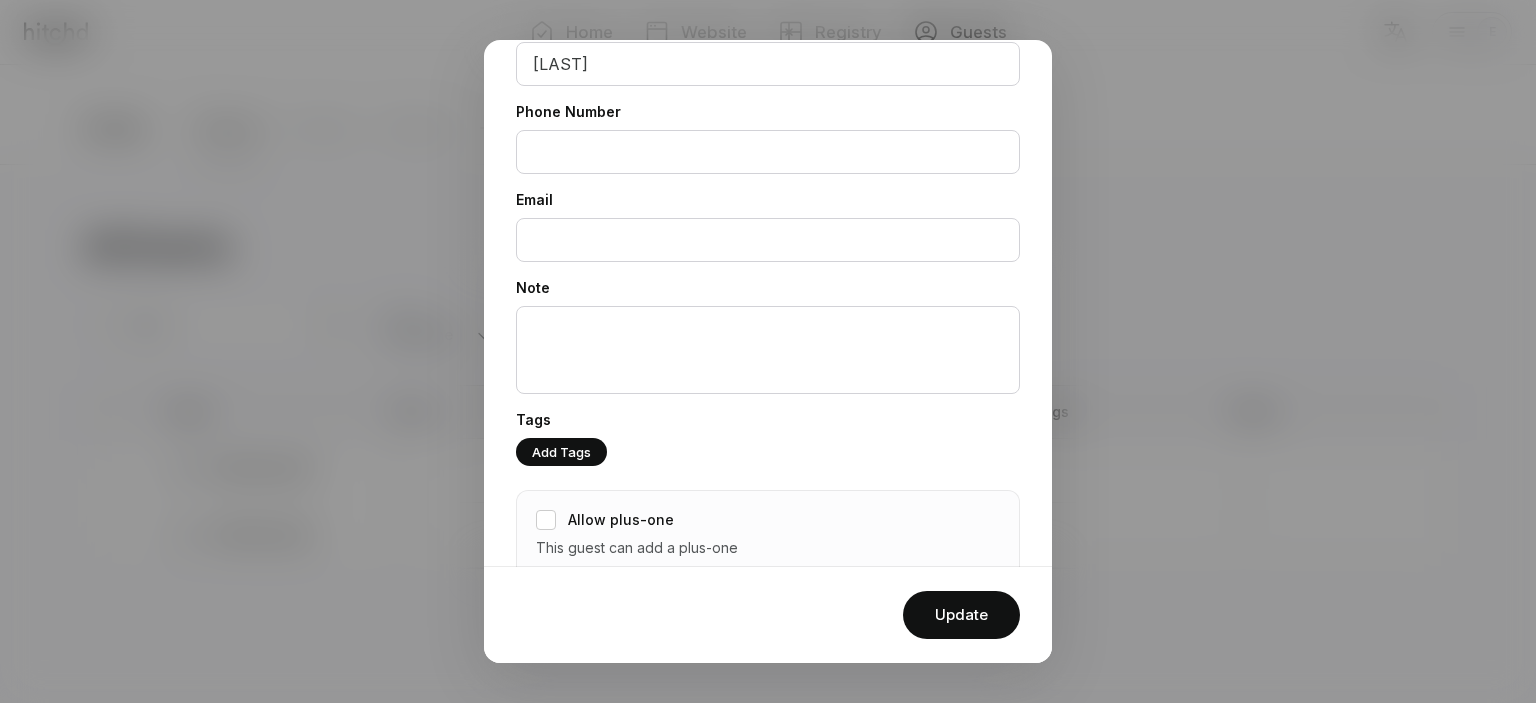 scroll, scrollTop: 306, scrollLeft: 0, axis: vertical 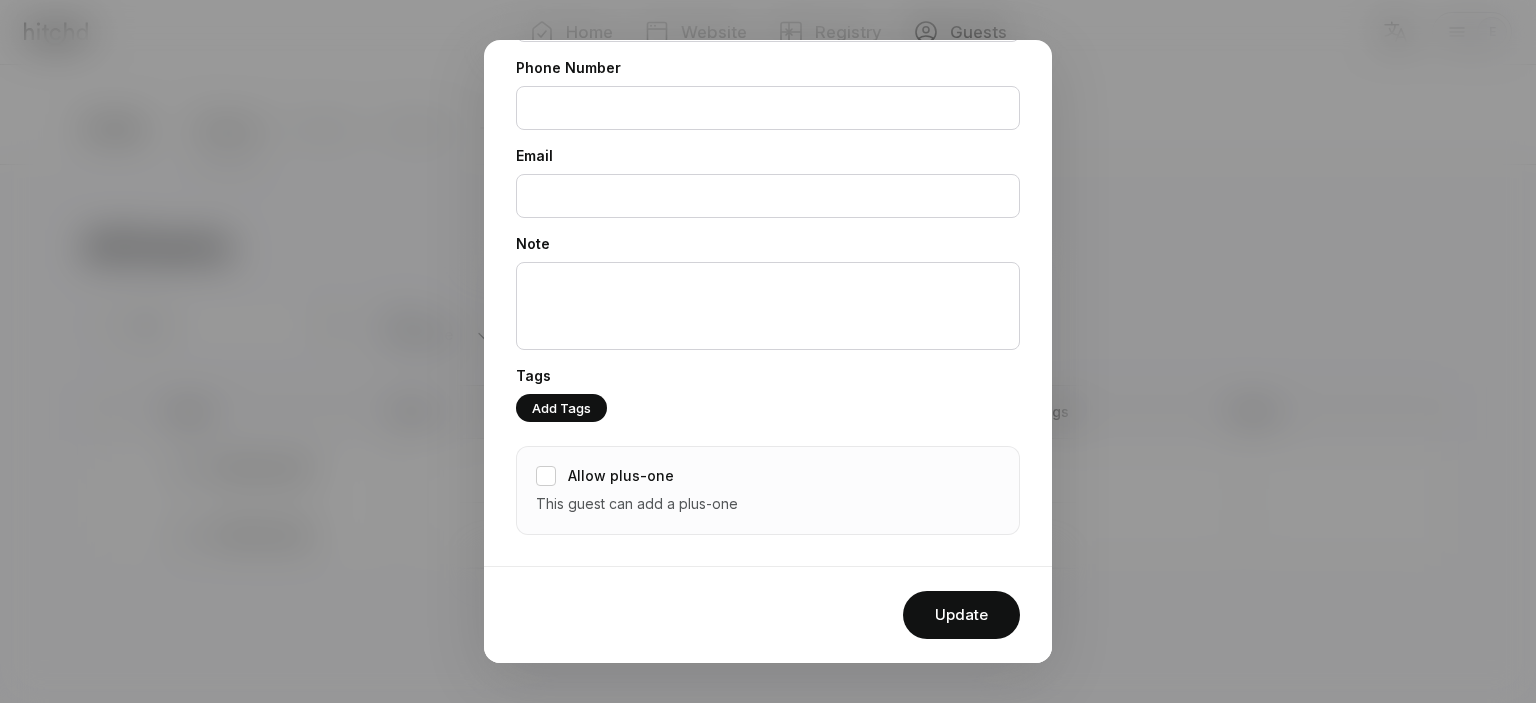 click on "Allow plus-one
This guest can add a plus-one" at bounding box center (768, 490) 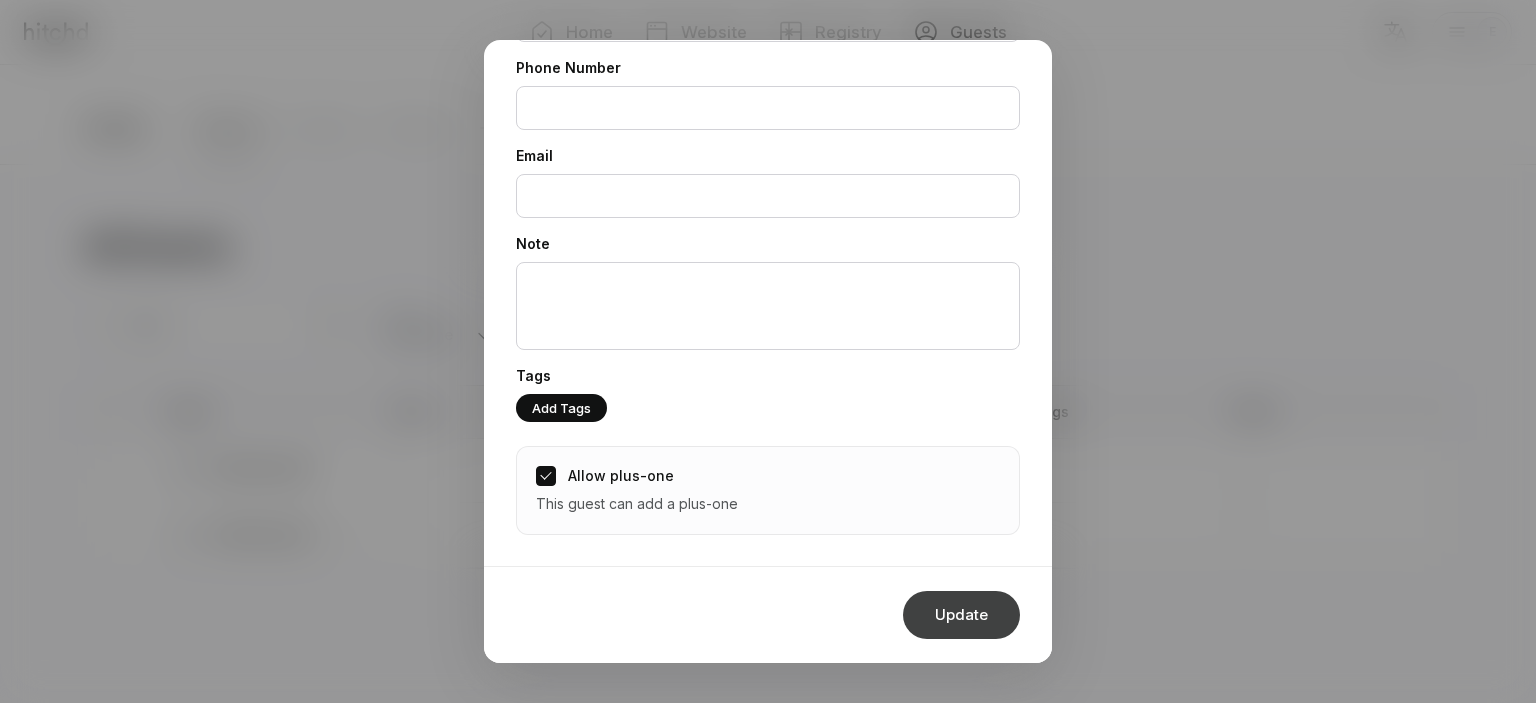 click on "Update" at bounding box center [961, 615] 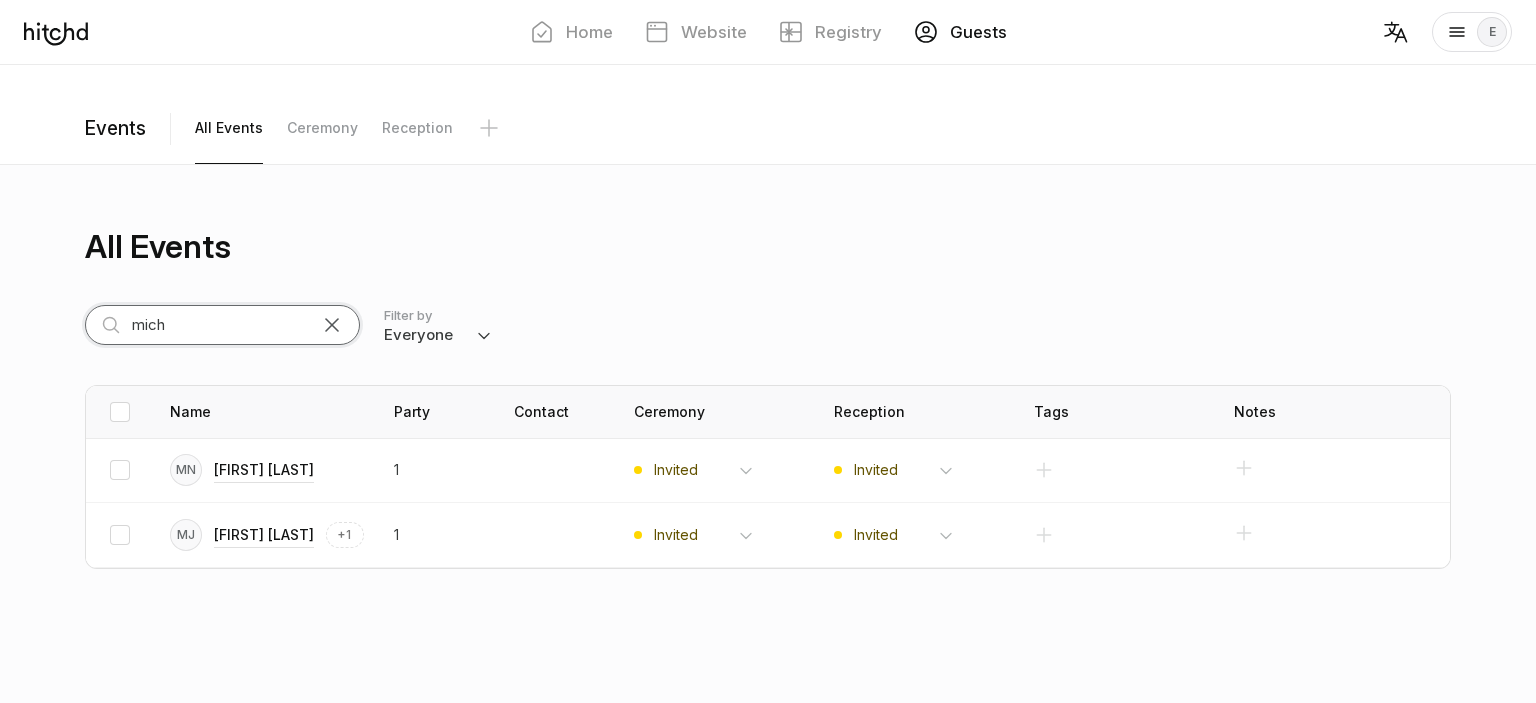 drag, startPoint x: 250, startPoint y: 307, endPoint x: 69, endPoint y: 371, distance: 191.98177 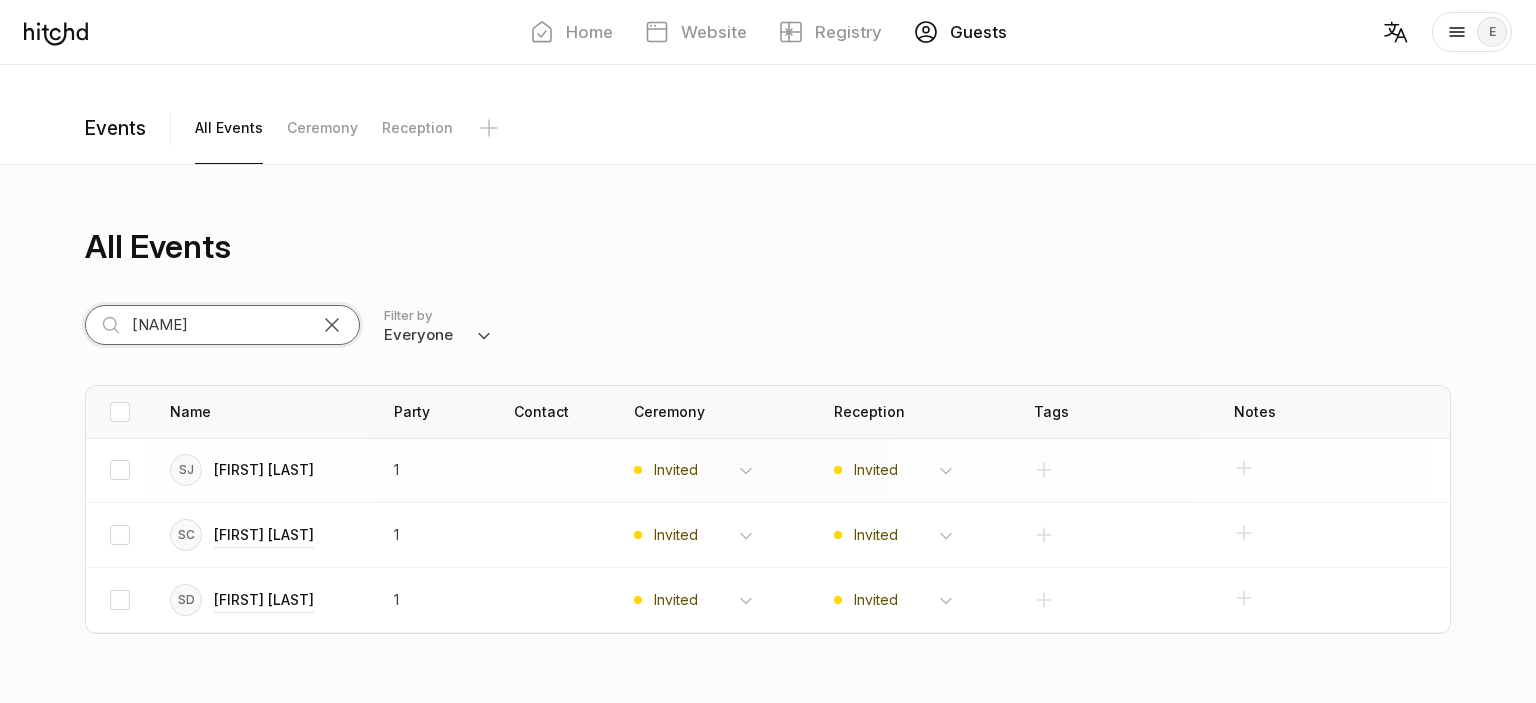 type on "sha" 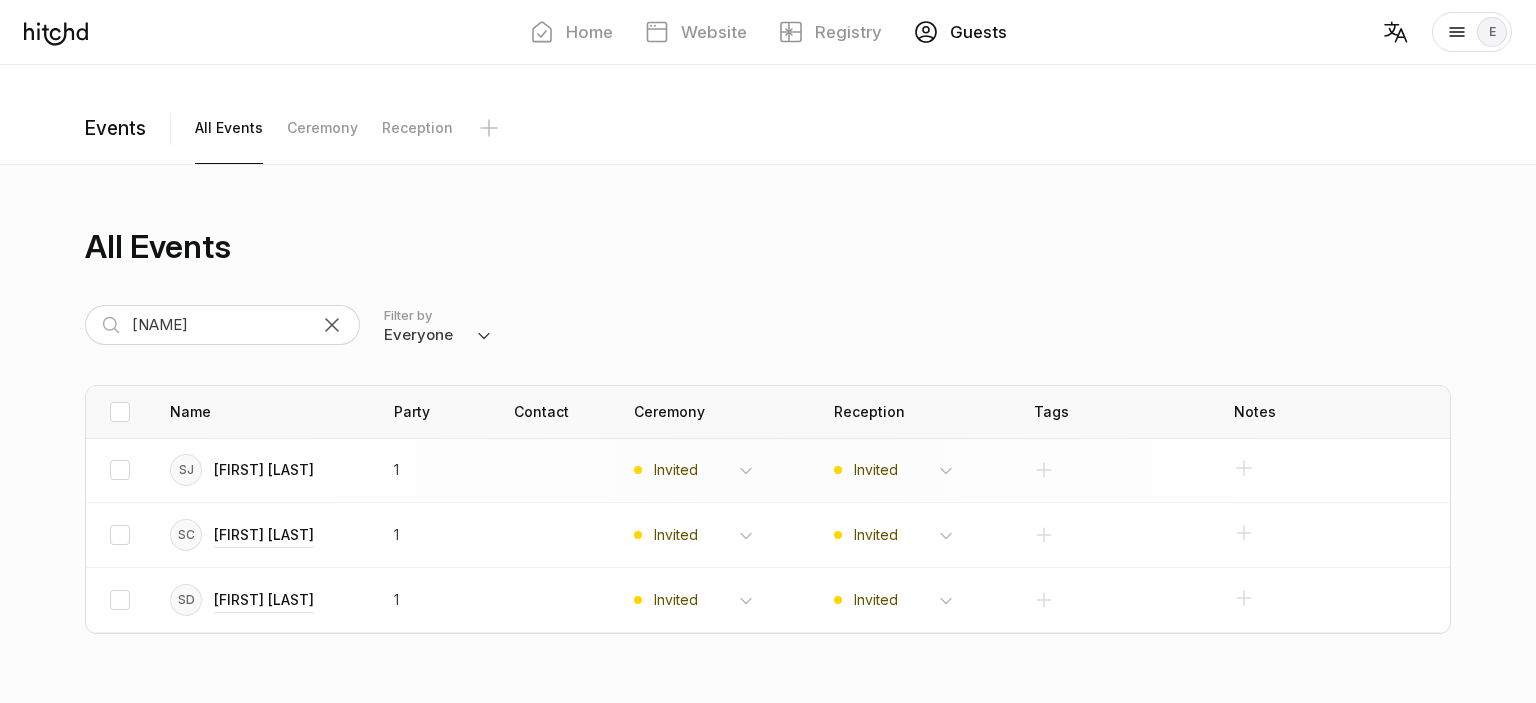 click on "[FIRST] [LAST]" at bounding box center (264, 470) 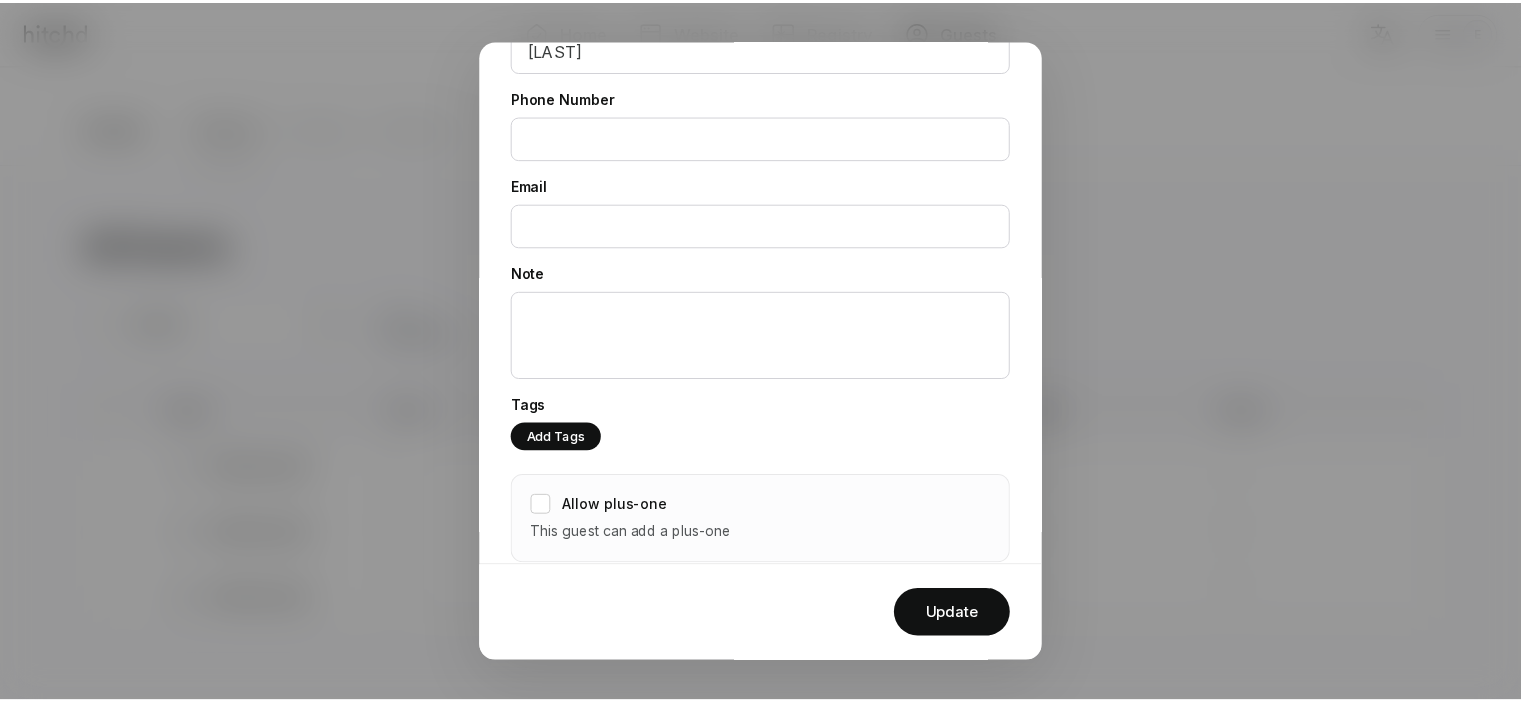 scroll, scrollTop: 306, scrollLeft: 0, axis: vertical 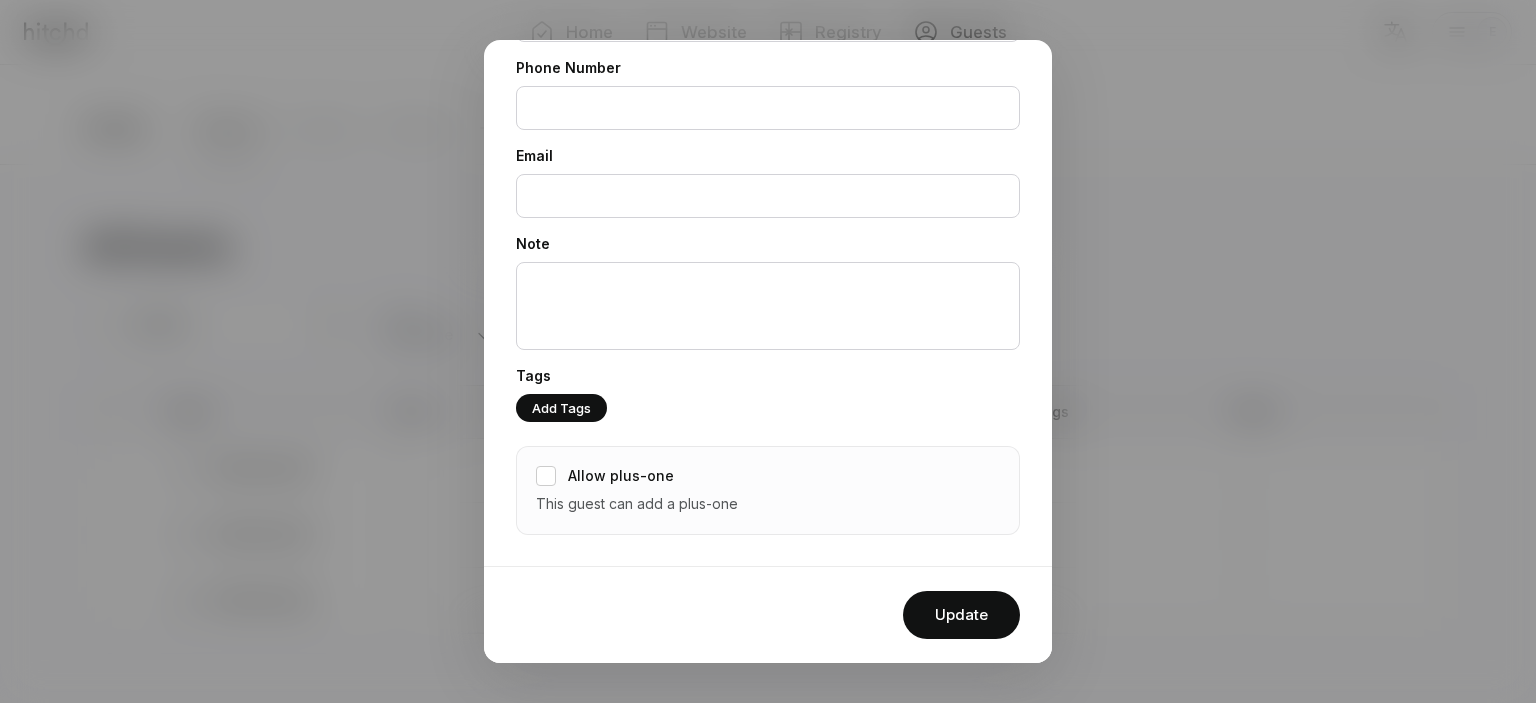 click on "Allow plus-one" at bounding box center (546, 476) 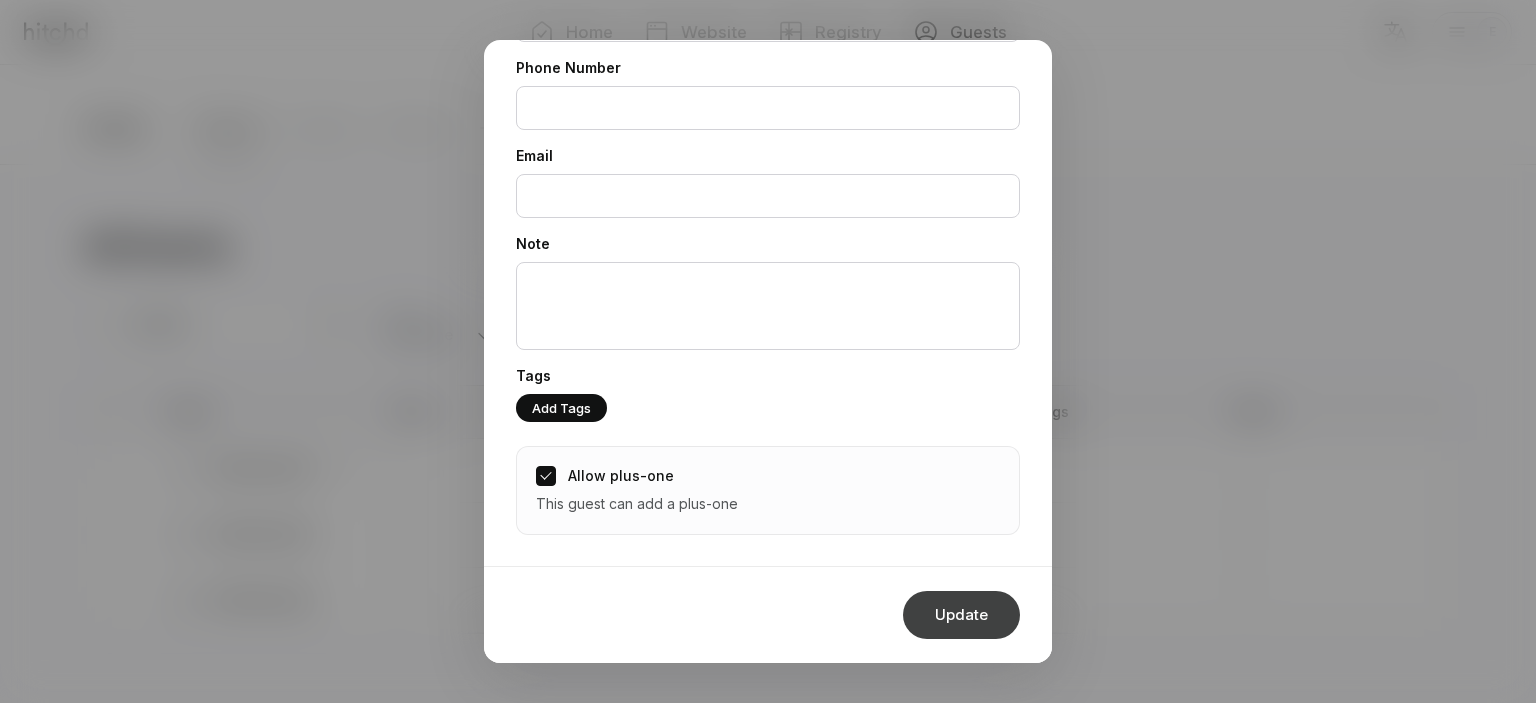 click on "Update" at bounding box center (961, 615) 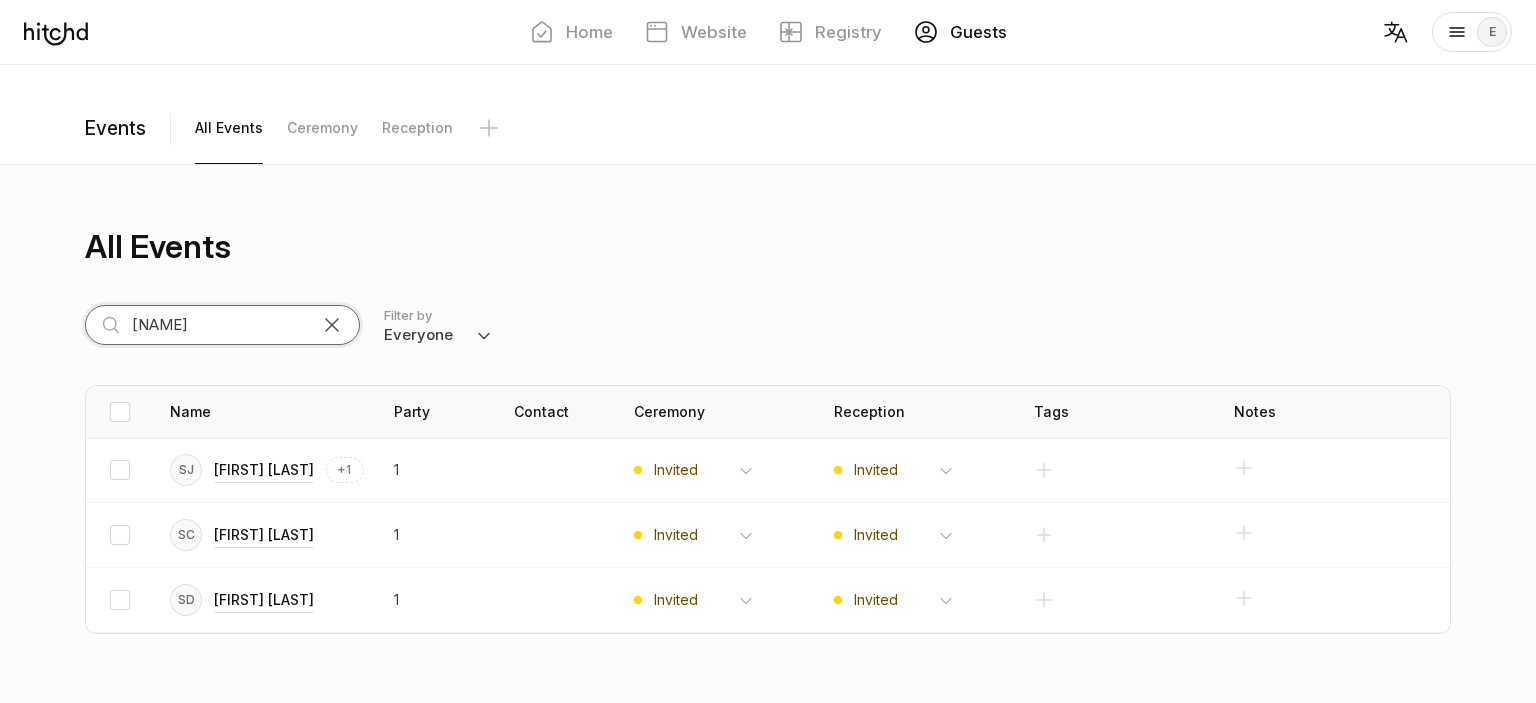 drag, startPoint x: 198, startPoint y: 315, endPoint x: 88, endPoint y: 319, distance: 110.0727 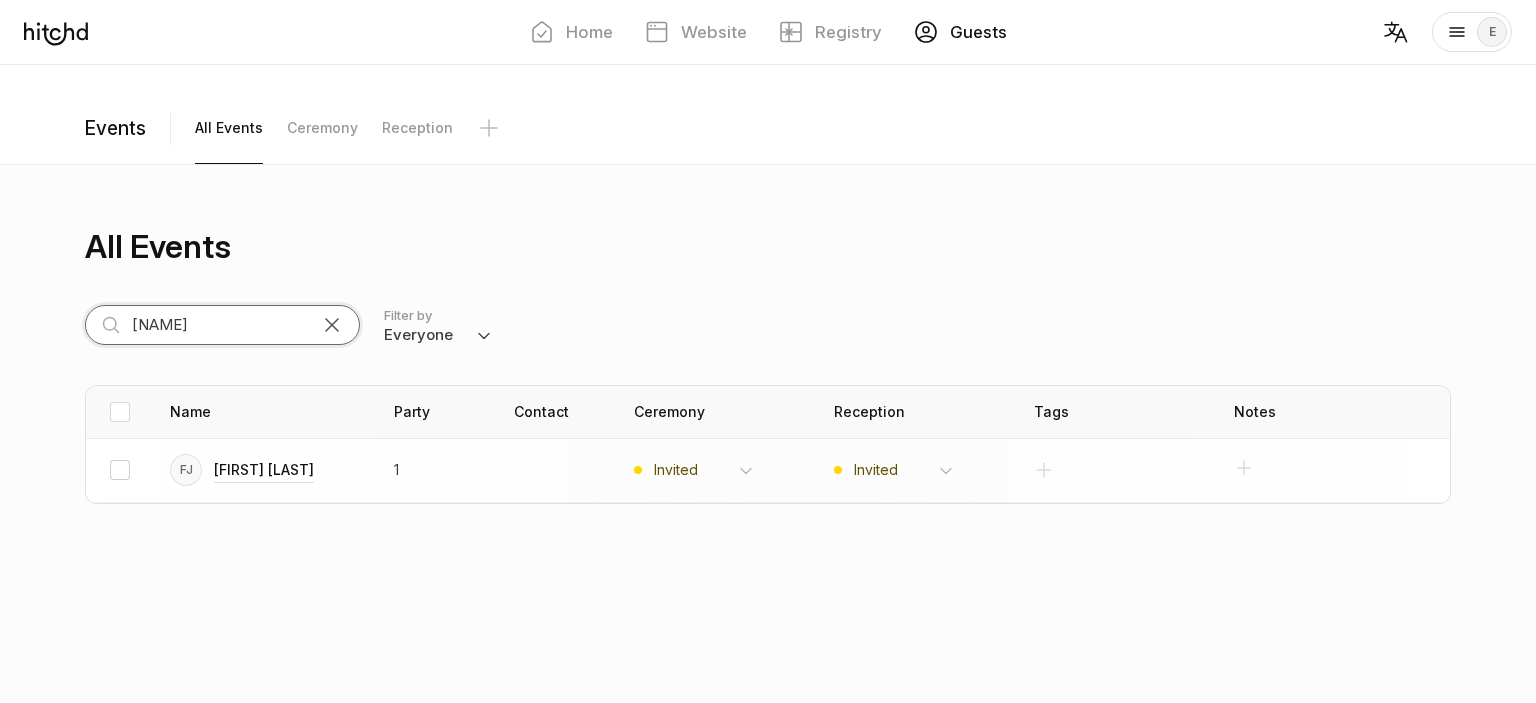 type on "frank" 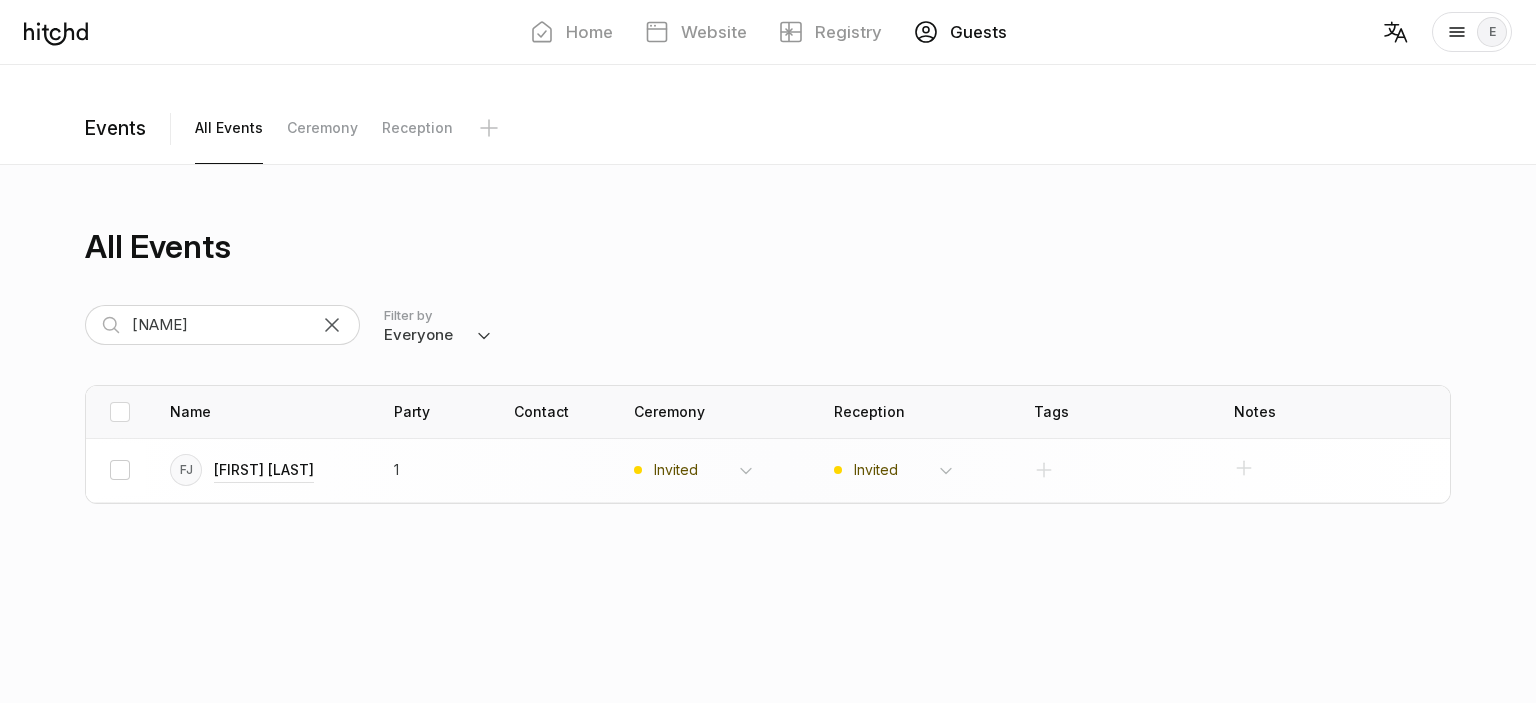 click at bounding box center [120, 470] 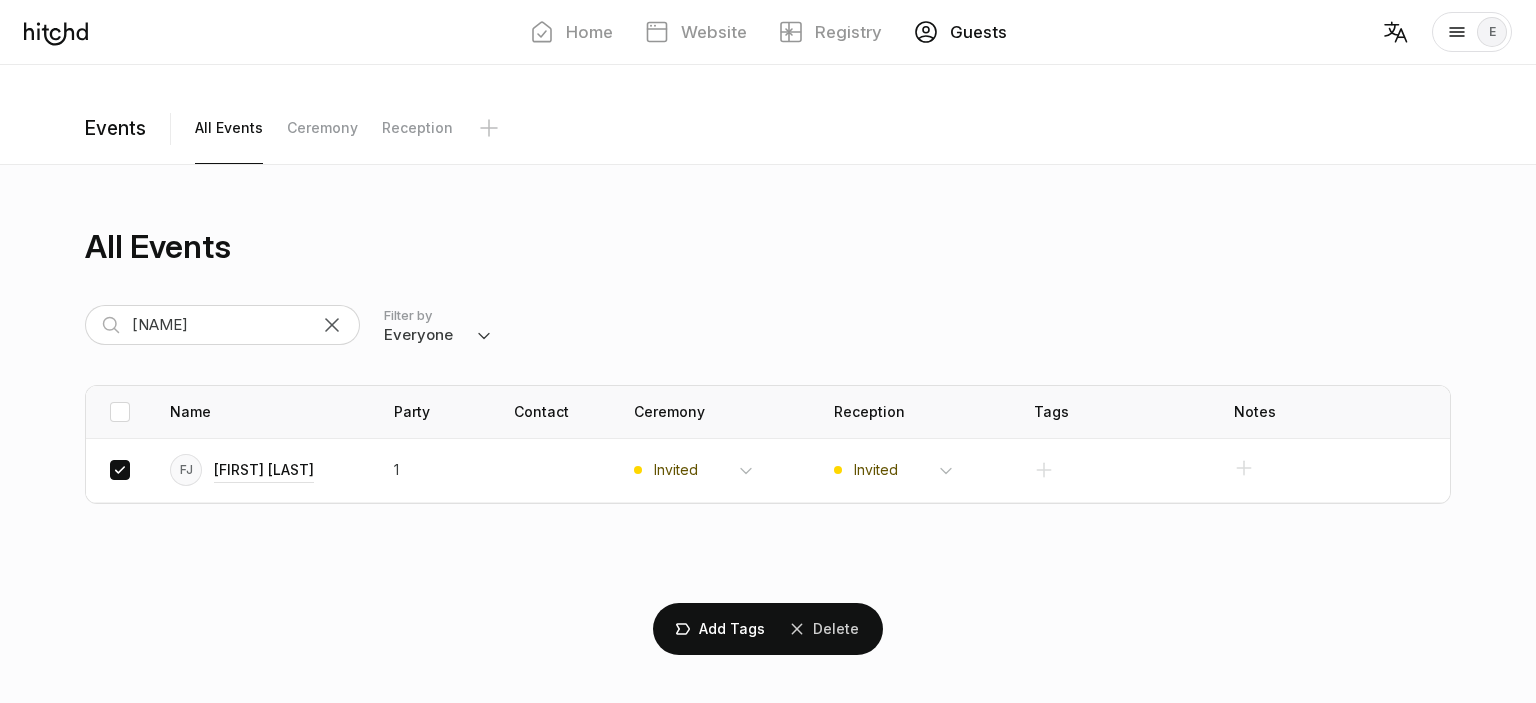 click on "Delete" at bounding box center (0, 0) 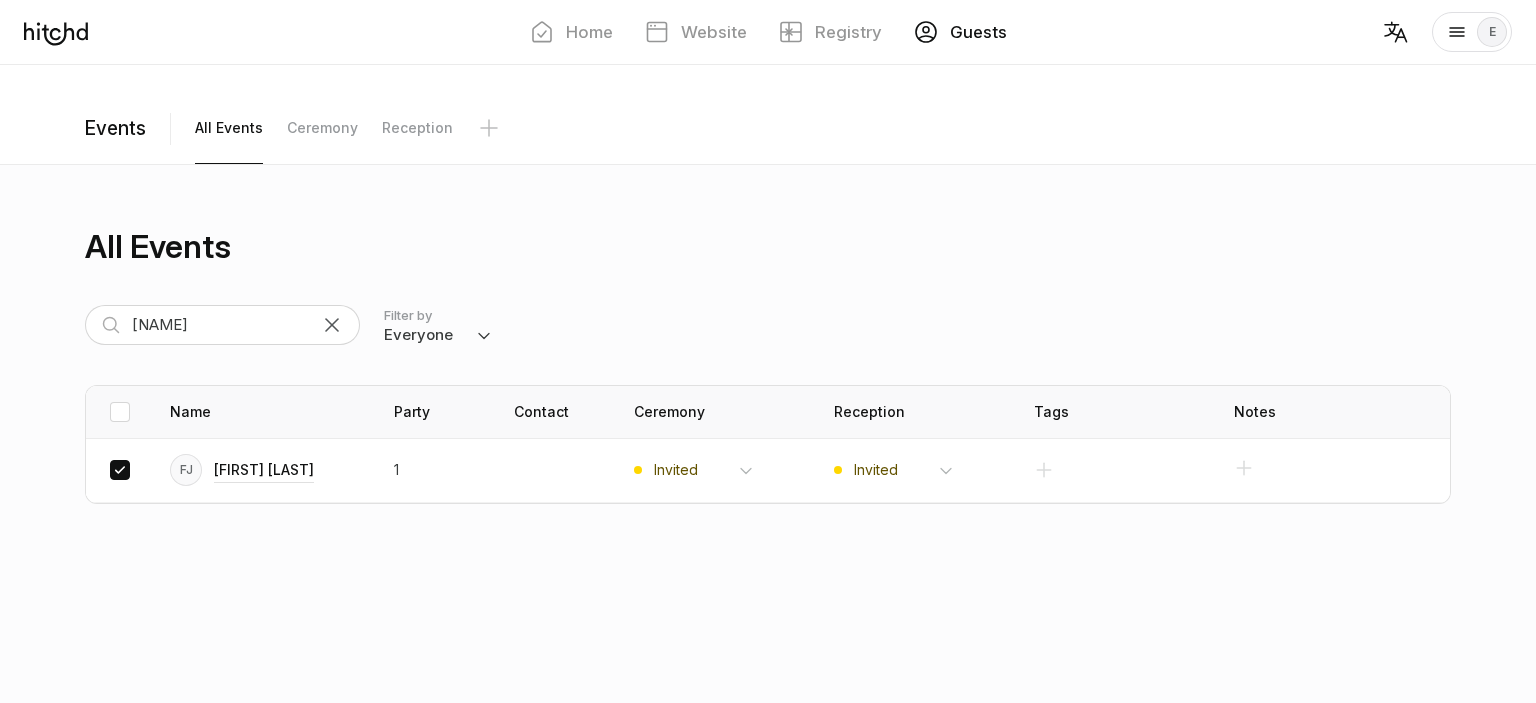 click on "Home
Website
Registry
Guests
E" at bounding box center [768, 351] 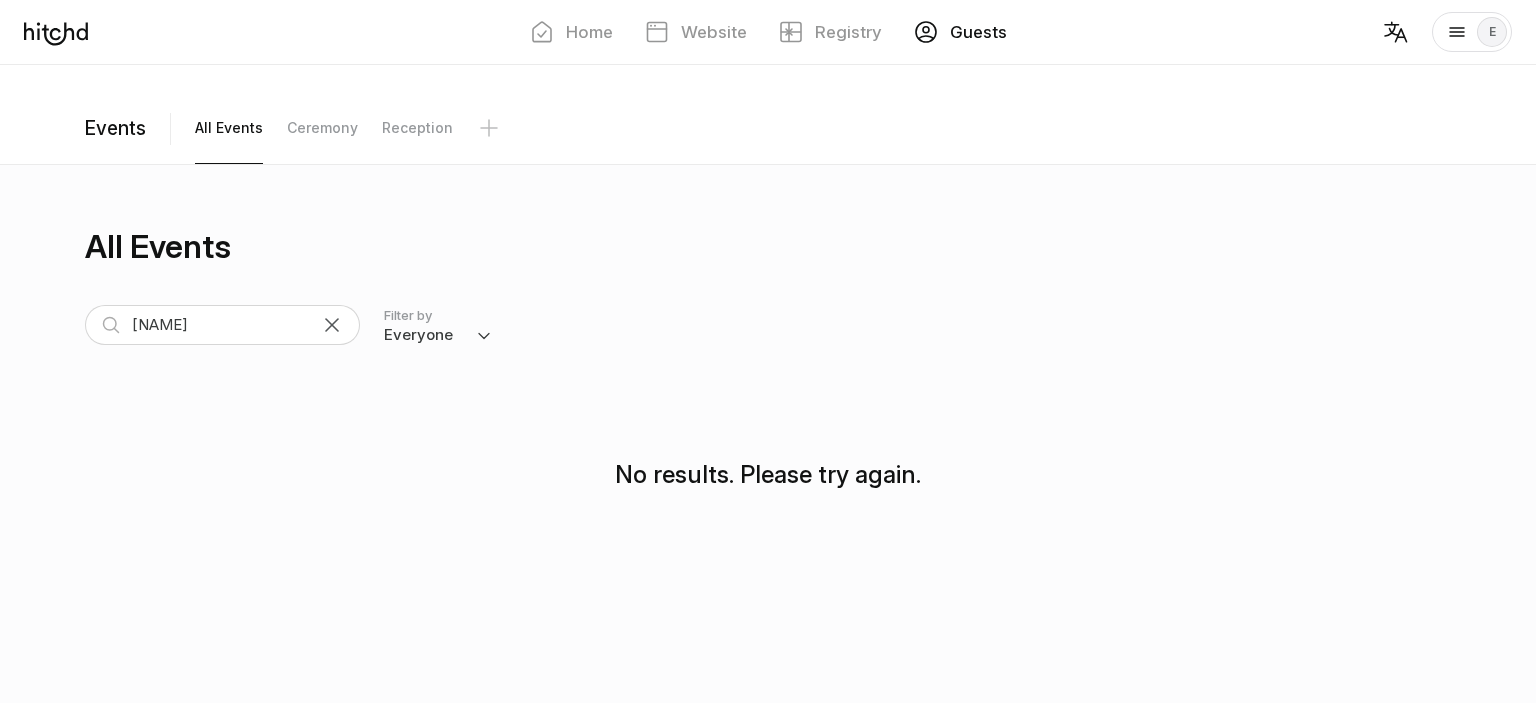 click at bounding box center [332, 325] 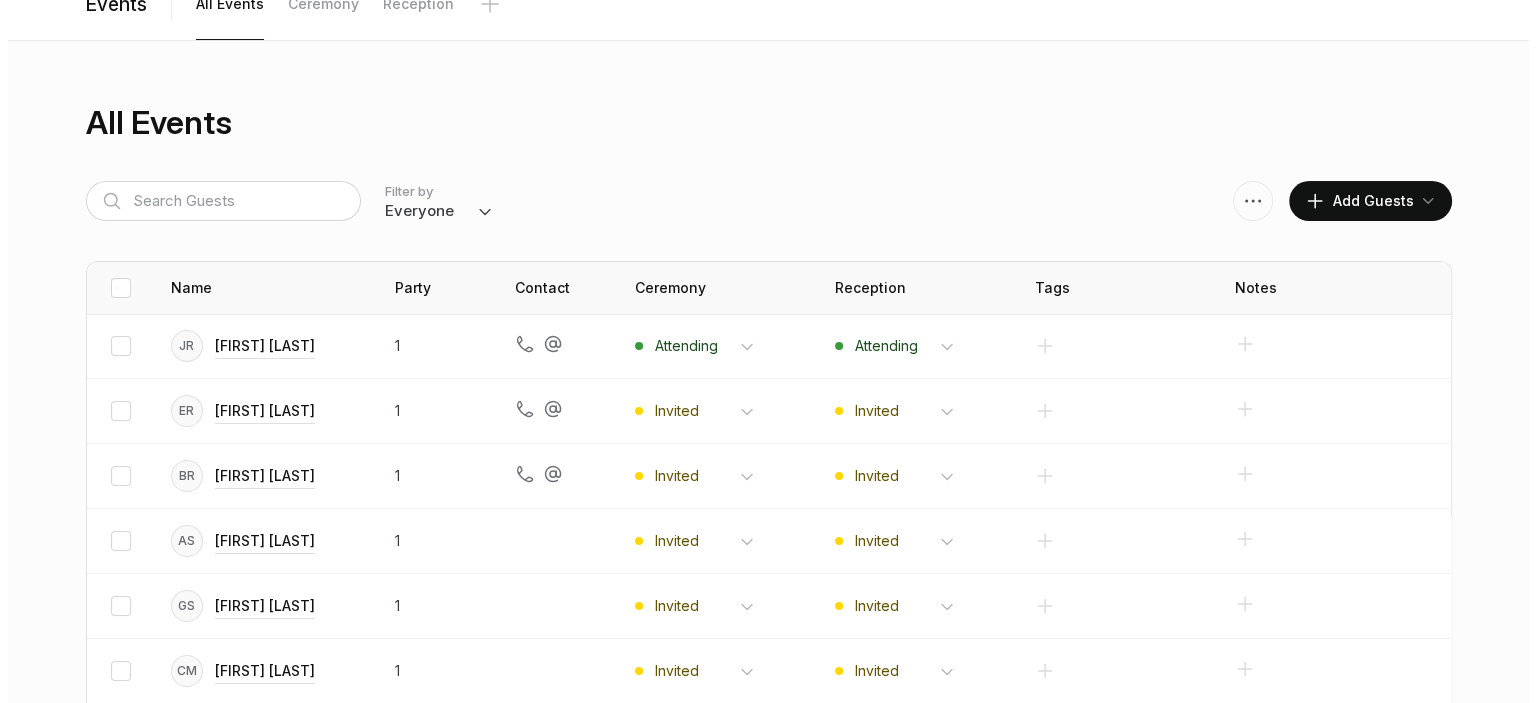 scroll, scrollTop: 0, scrollLeft: 0, axis: both 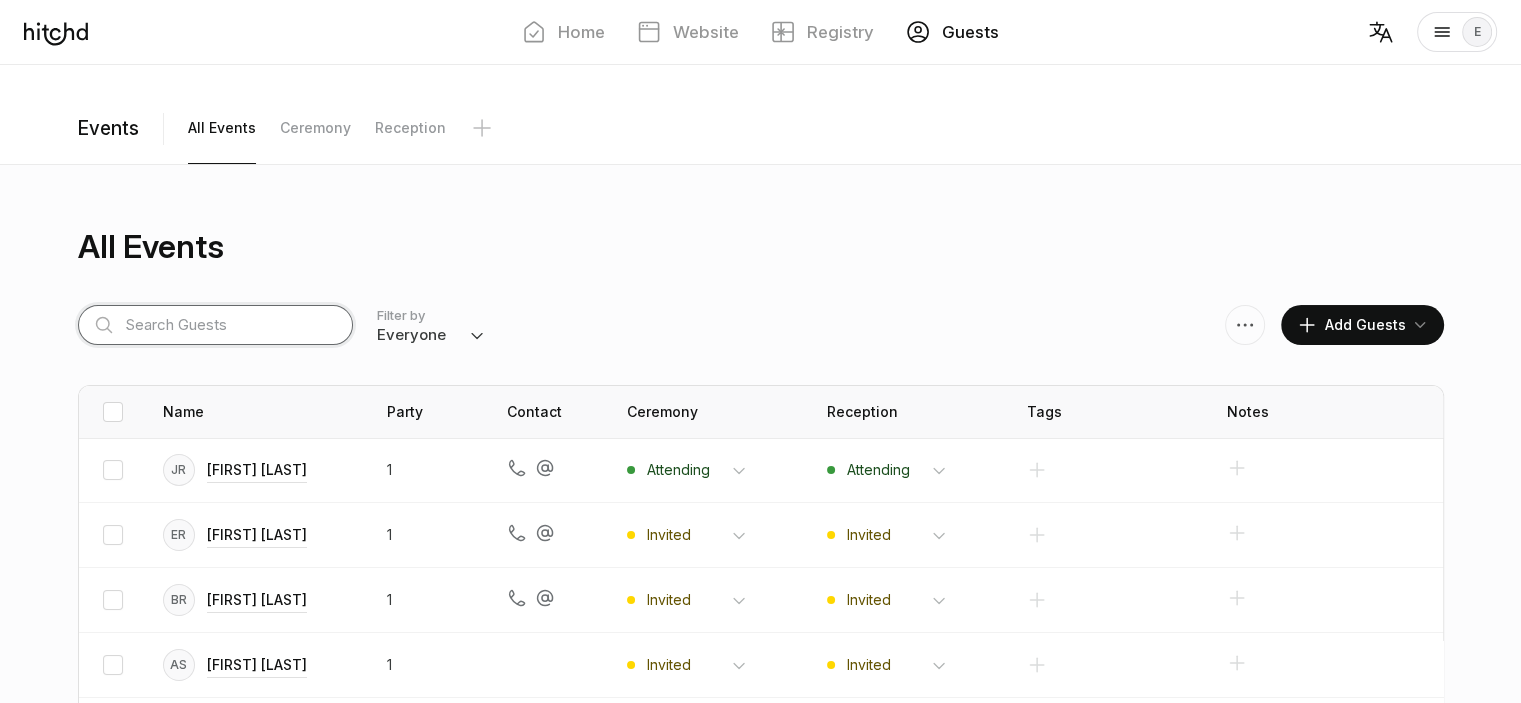 click at bounding box center [215, 325] 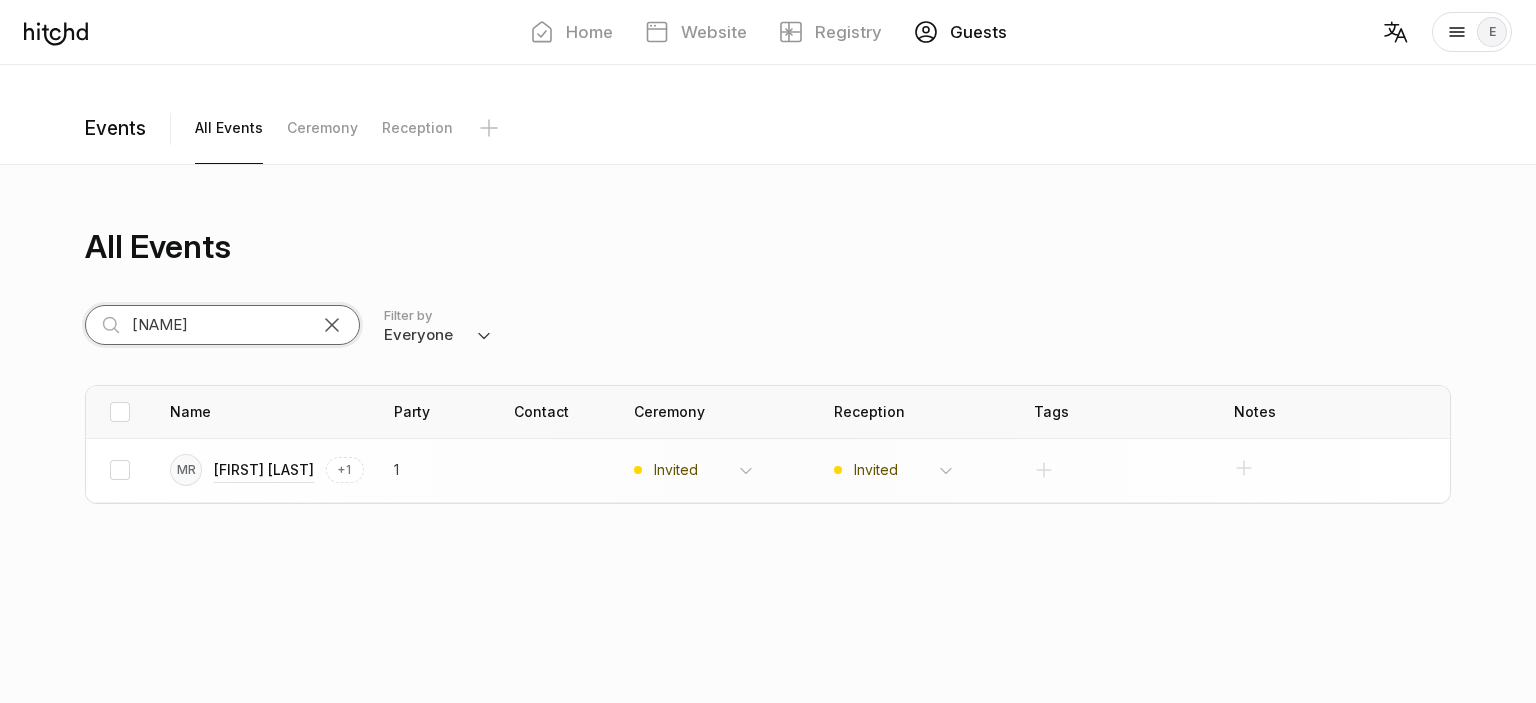 type on "mette" 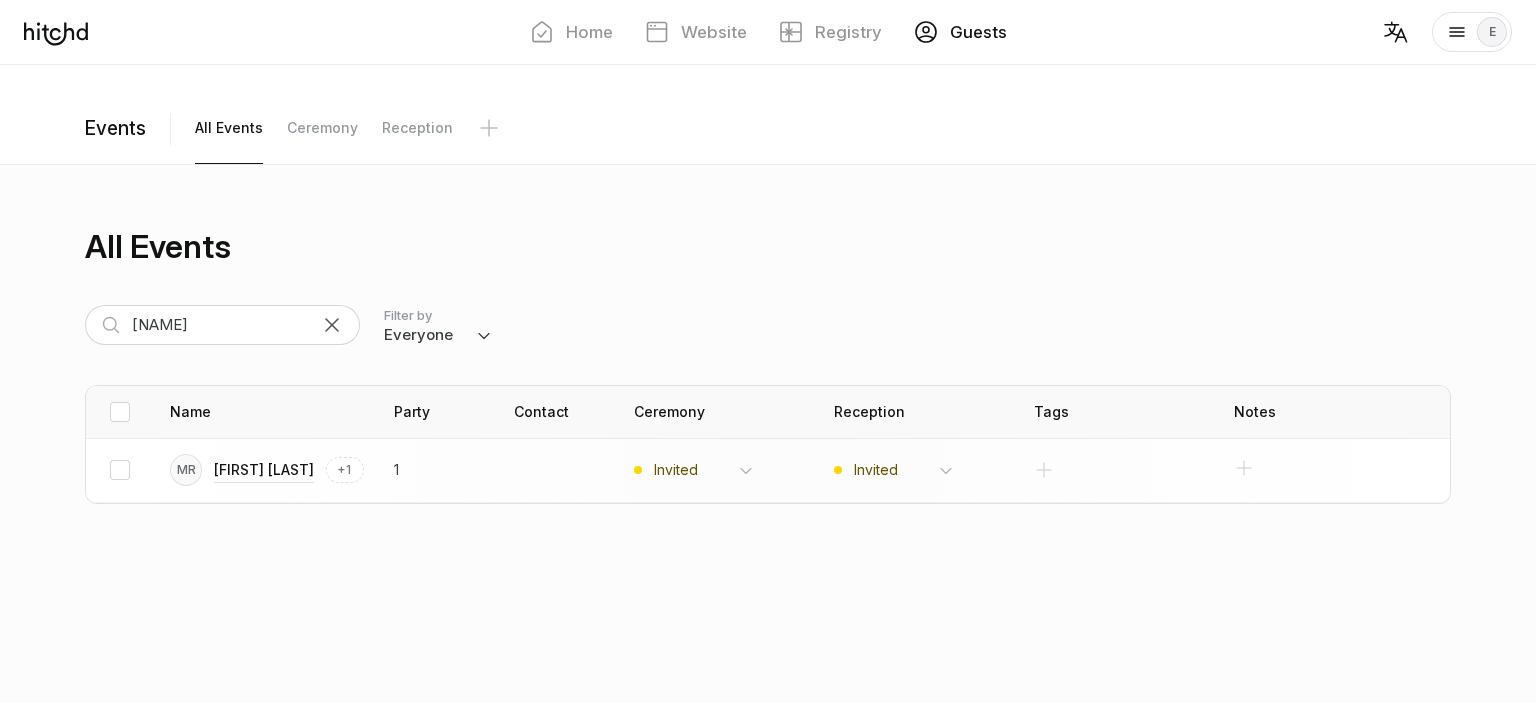 click at bounding box center [116, 470] 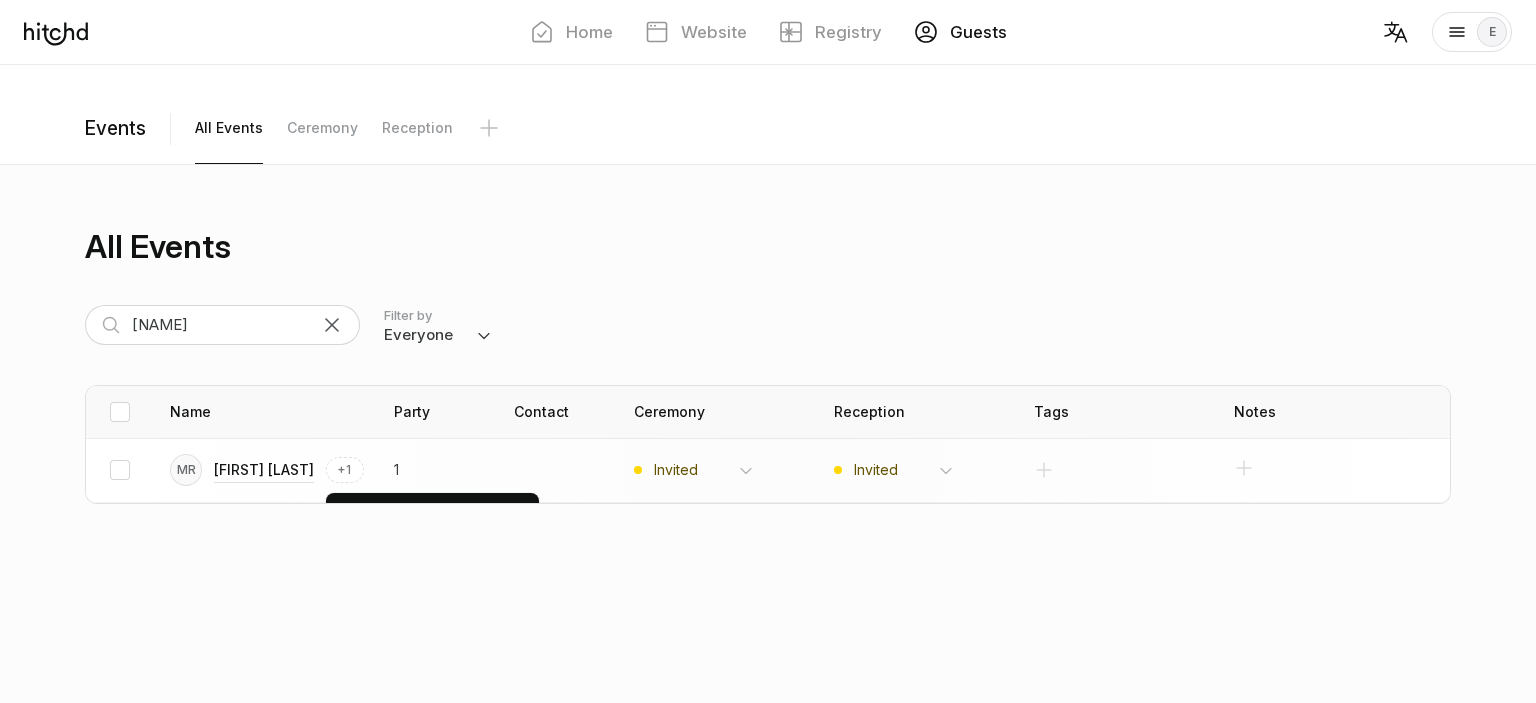 click on "+1" at bounding box center [345, 470] 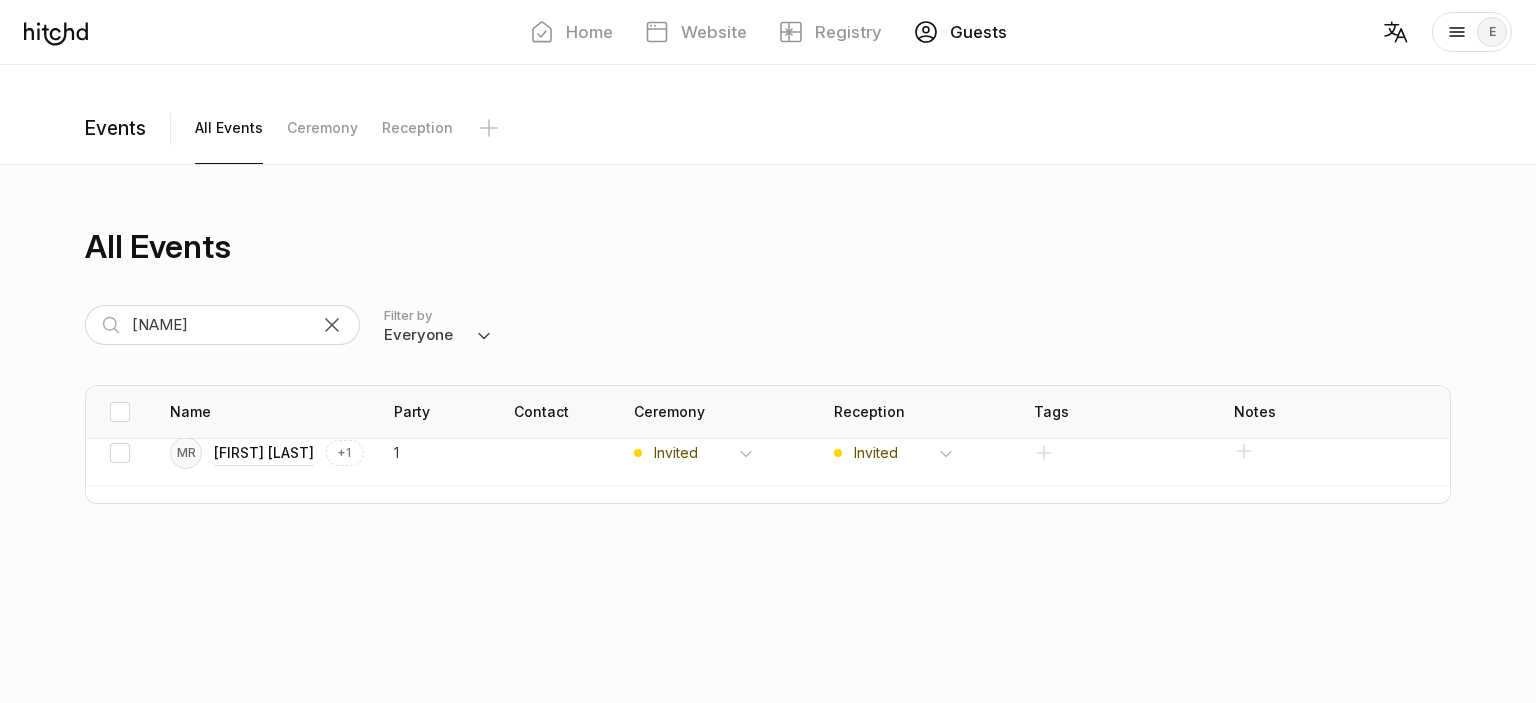 scroll, scrollTop: 22, scrollLeft: 0, axis: vertical 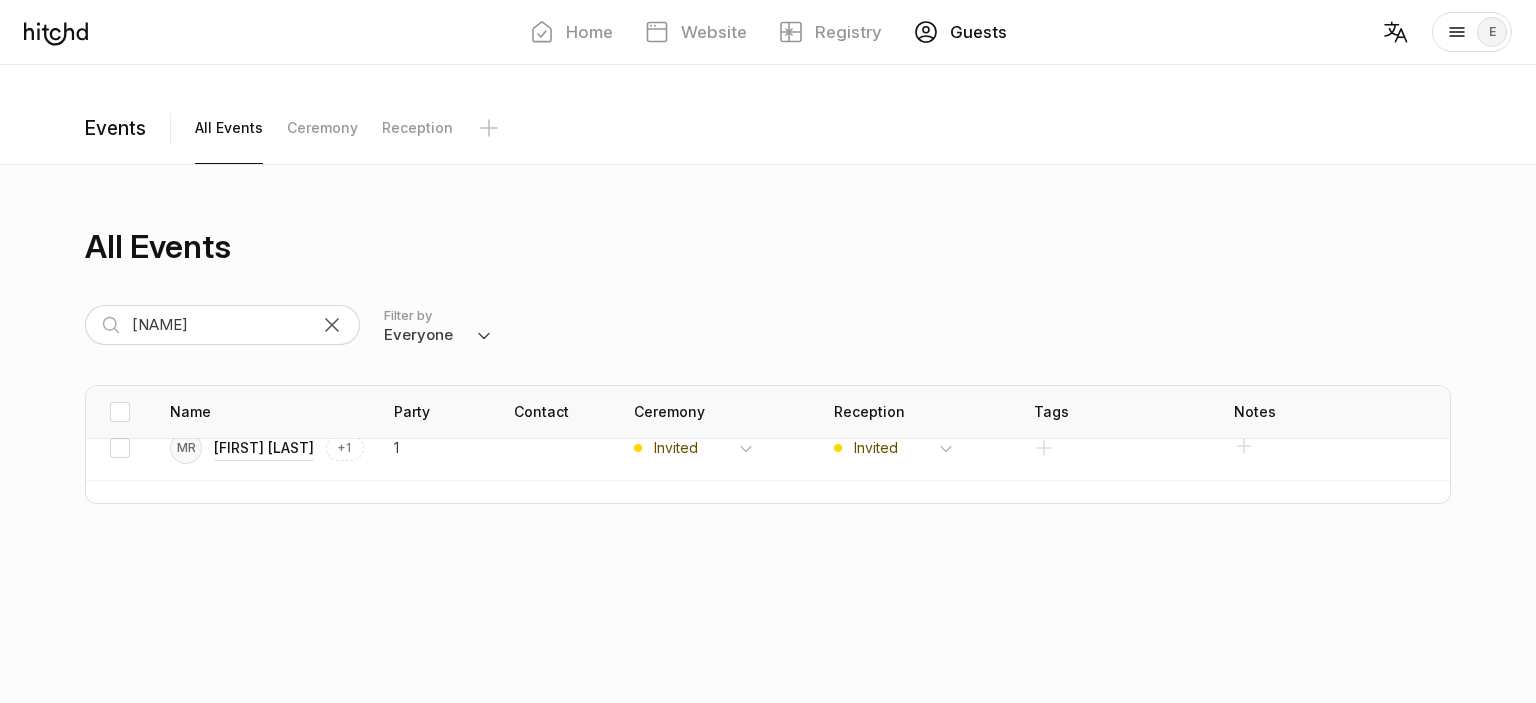 click on "Guests" at bounding box center [978, 32] 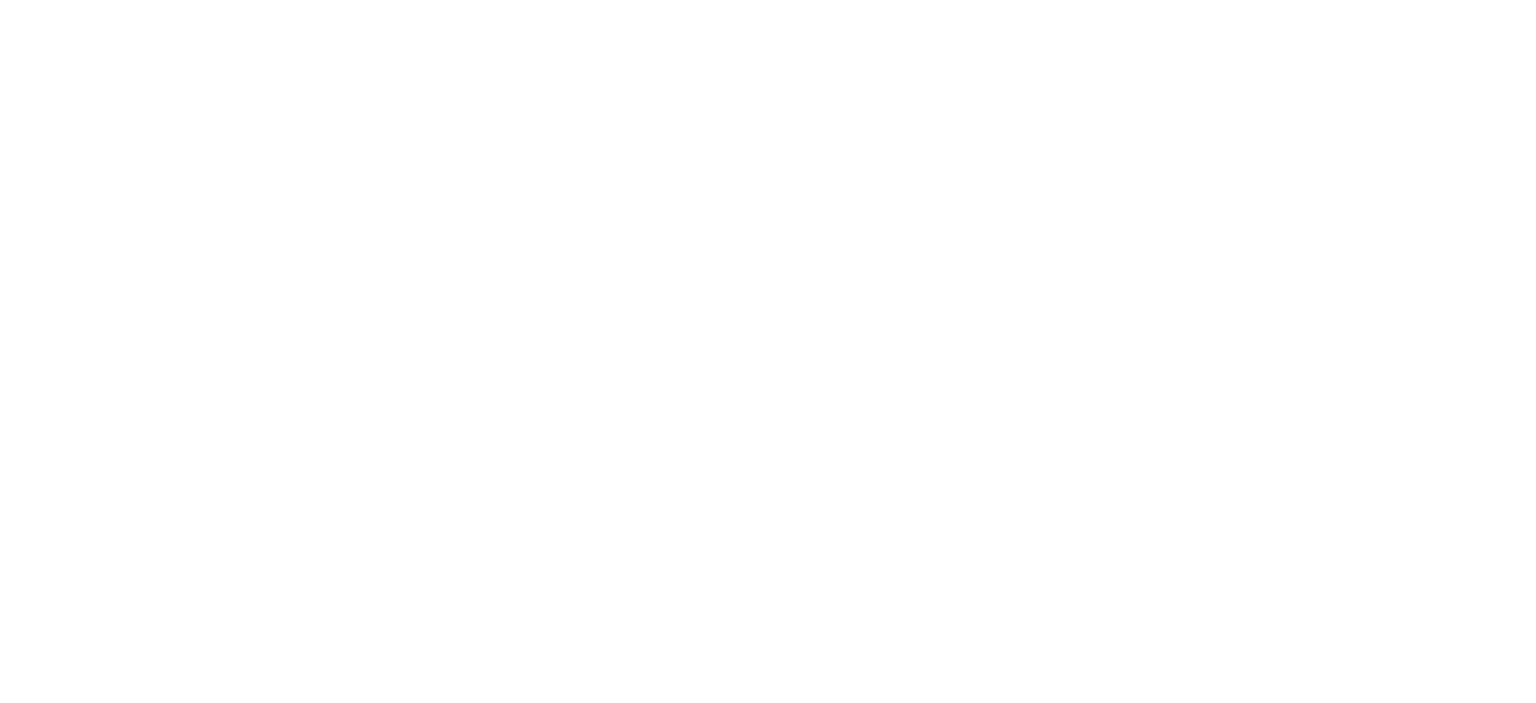 scroll, scrollTop: 0, scrollLeft: 0, axis: both 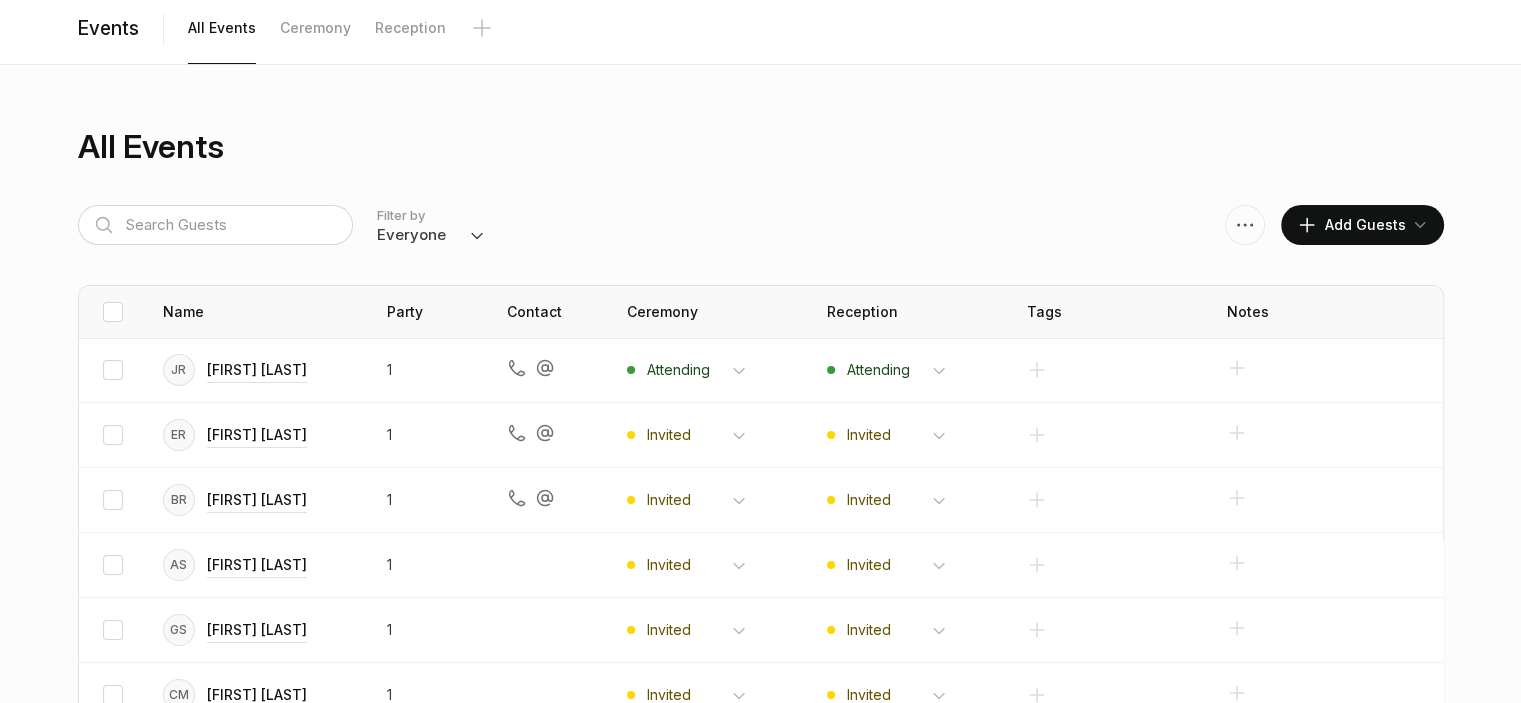 click on "Add Guests" at bounding box center (1351, 225) 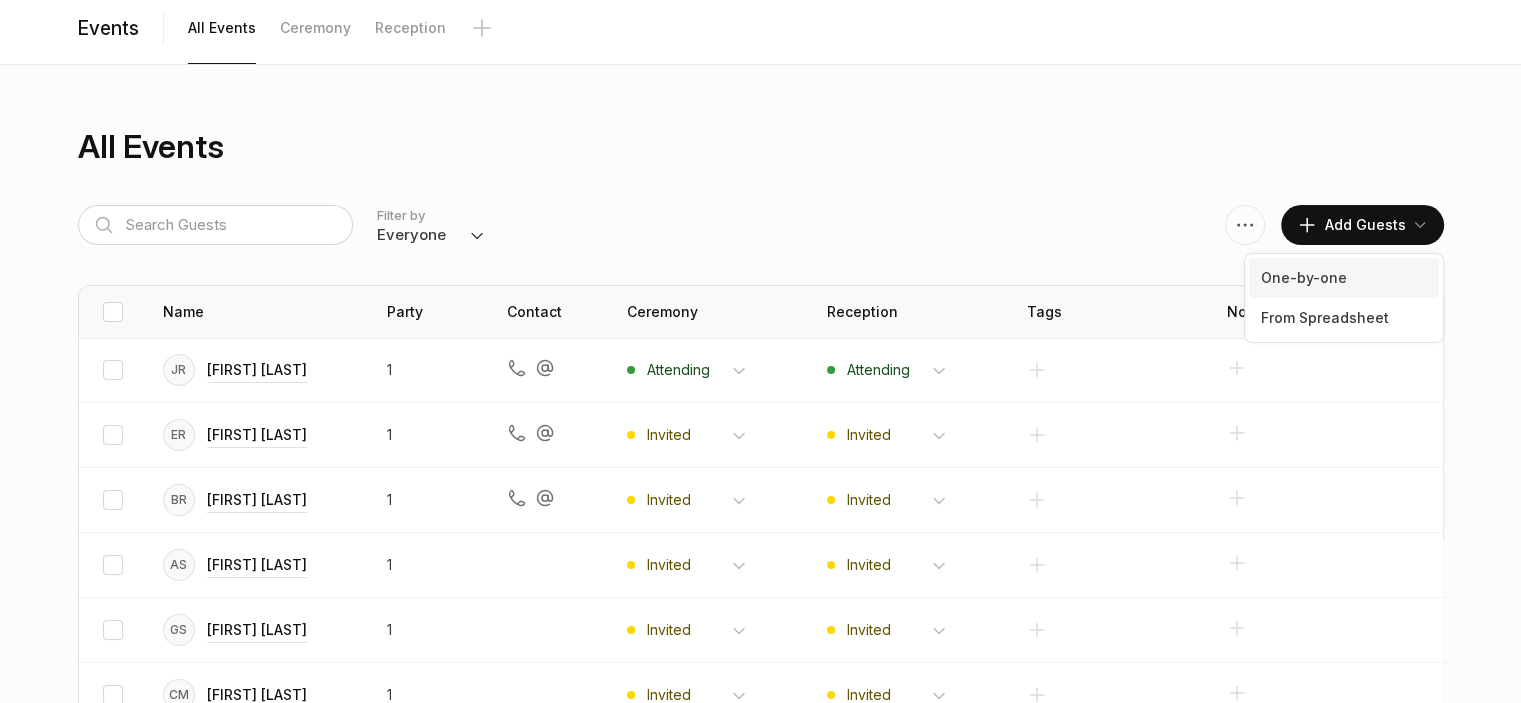 click on "One-by-one" at bounding box center [1344, 278] 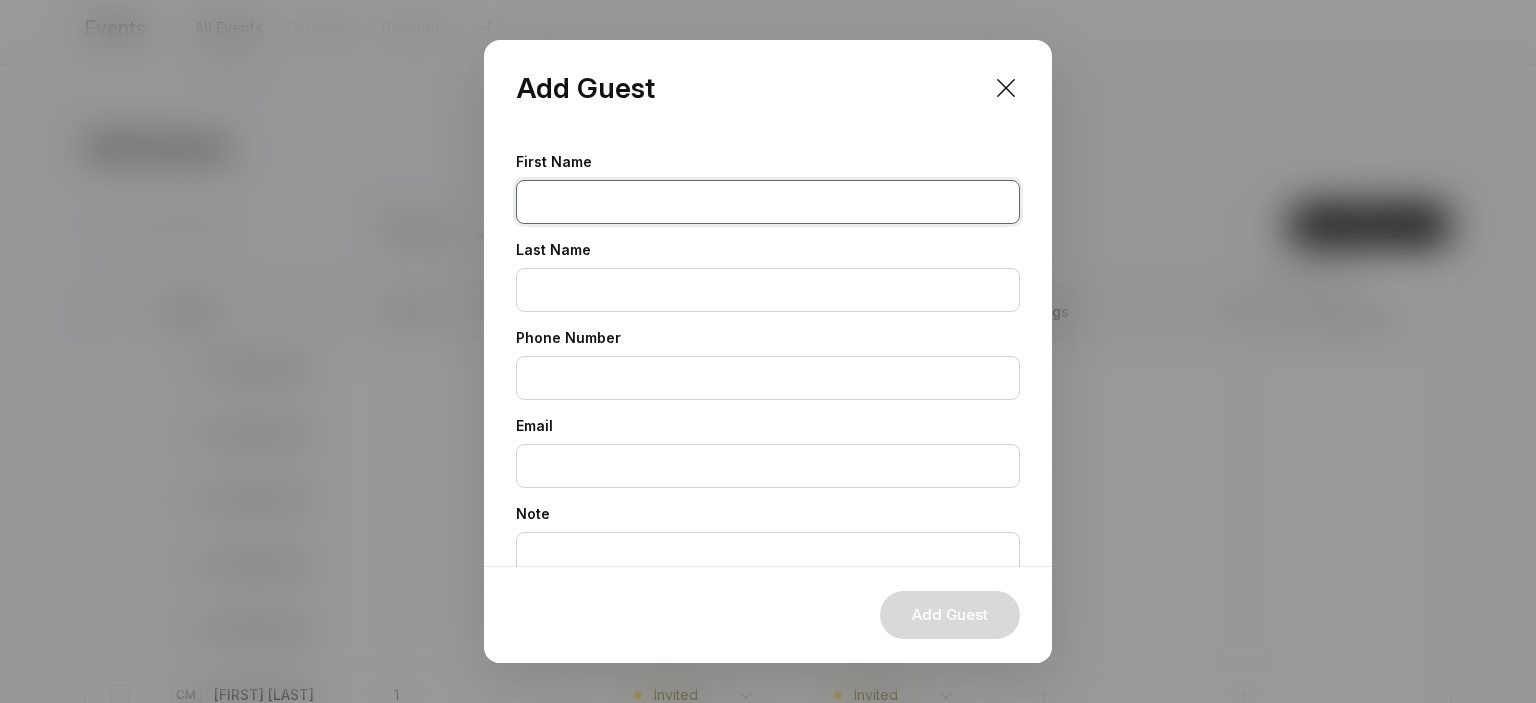 click at bounding box center [768, 202] 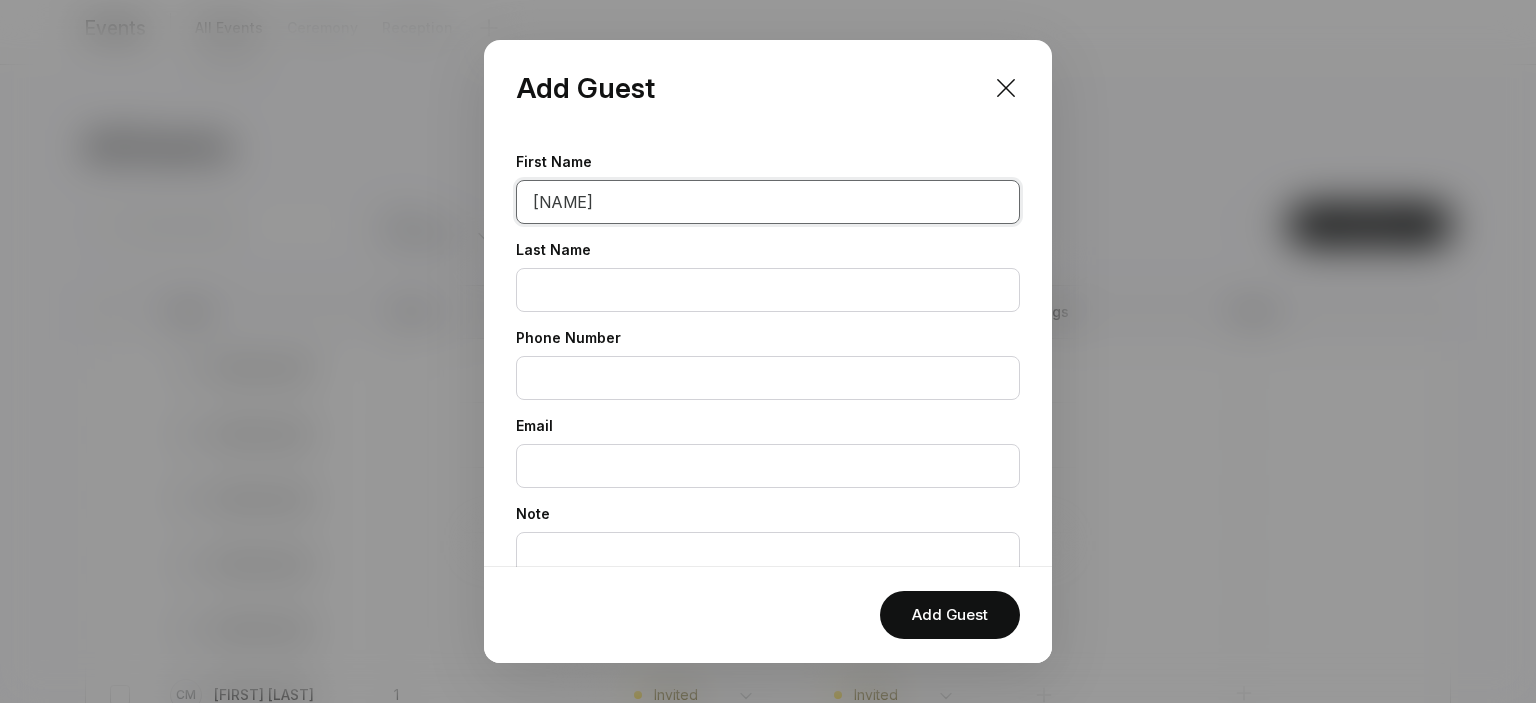 type on "[NAME]" 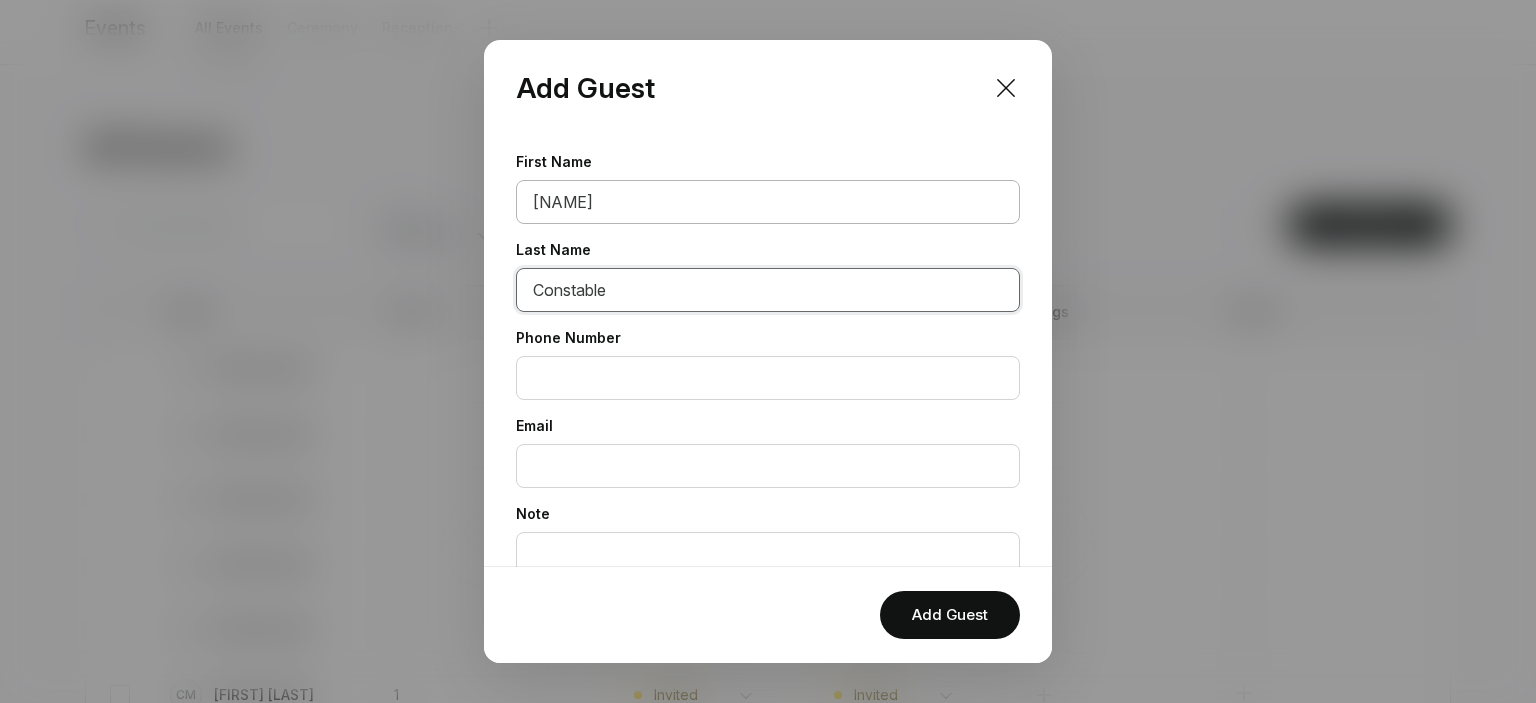 type on "Constable" 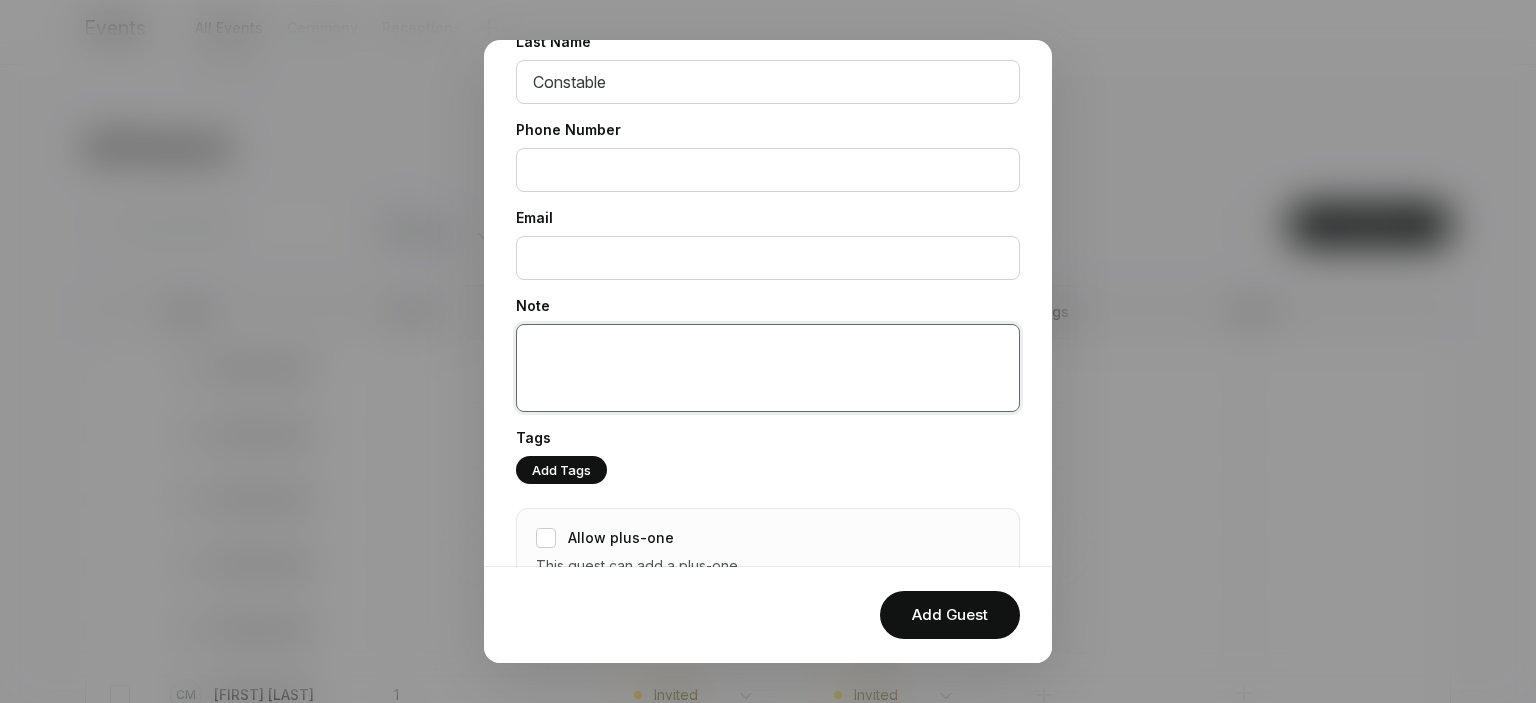 scroll, scrollTop: 270, scrollLeft: 0, axis: vertical 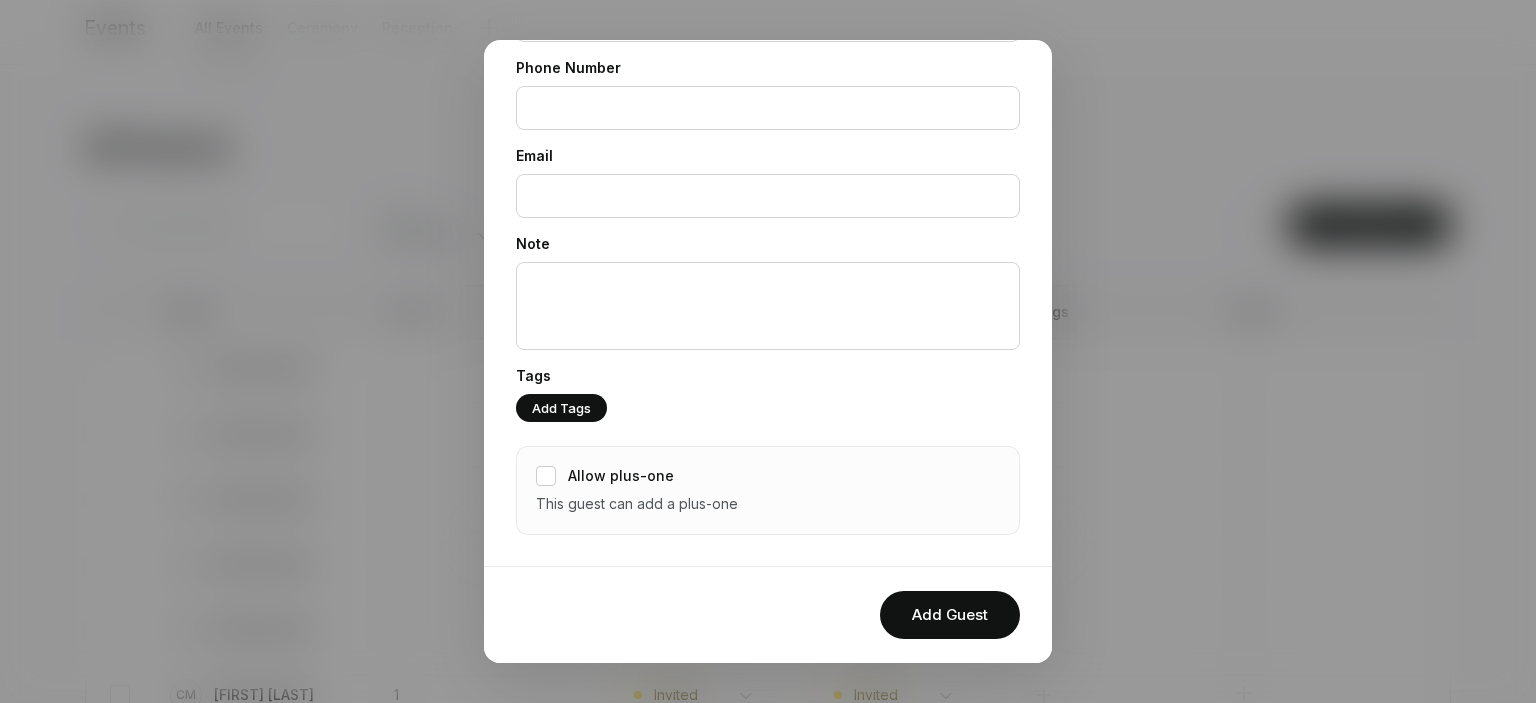 click on "Allow plus-one" at bounding box center [546, 476] 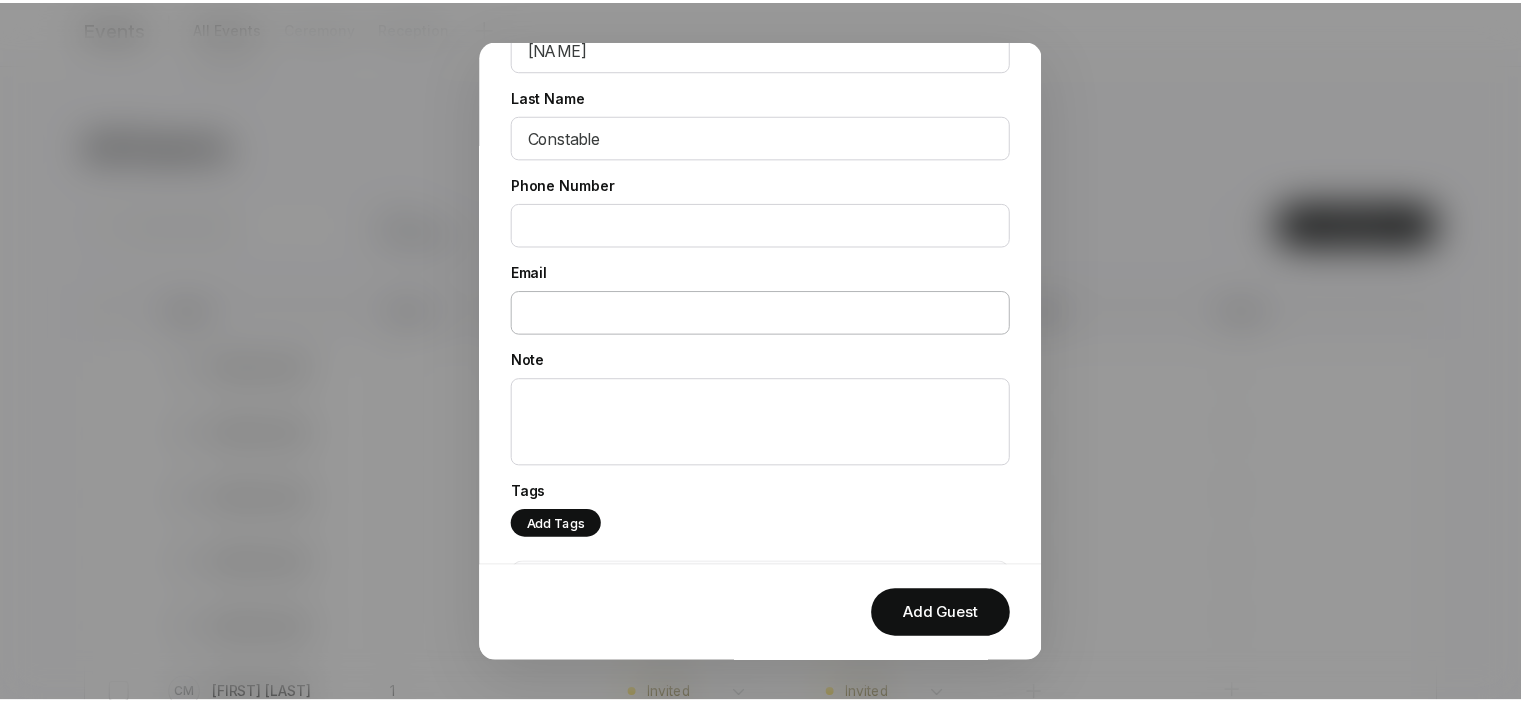 scroll, scrollTop: 70, scrollLeft: 0, axis: vertical 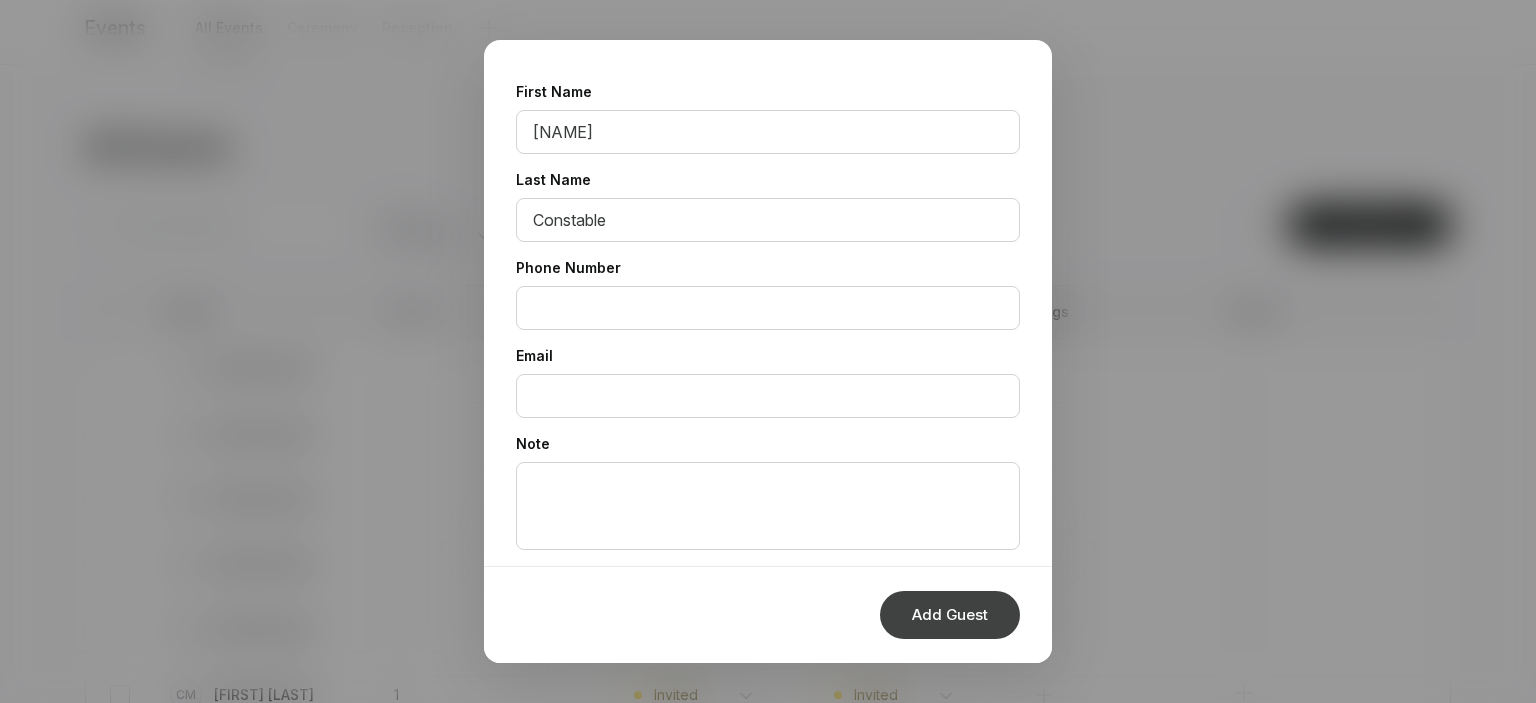 click on "Add Guest" at bounding box center (950, 615) 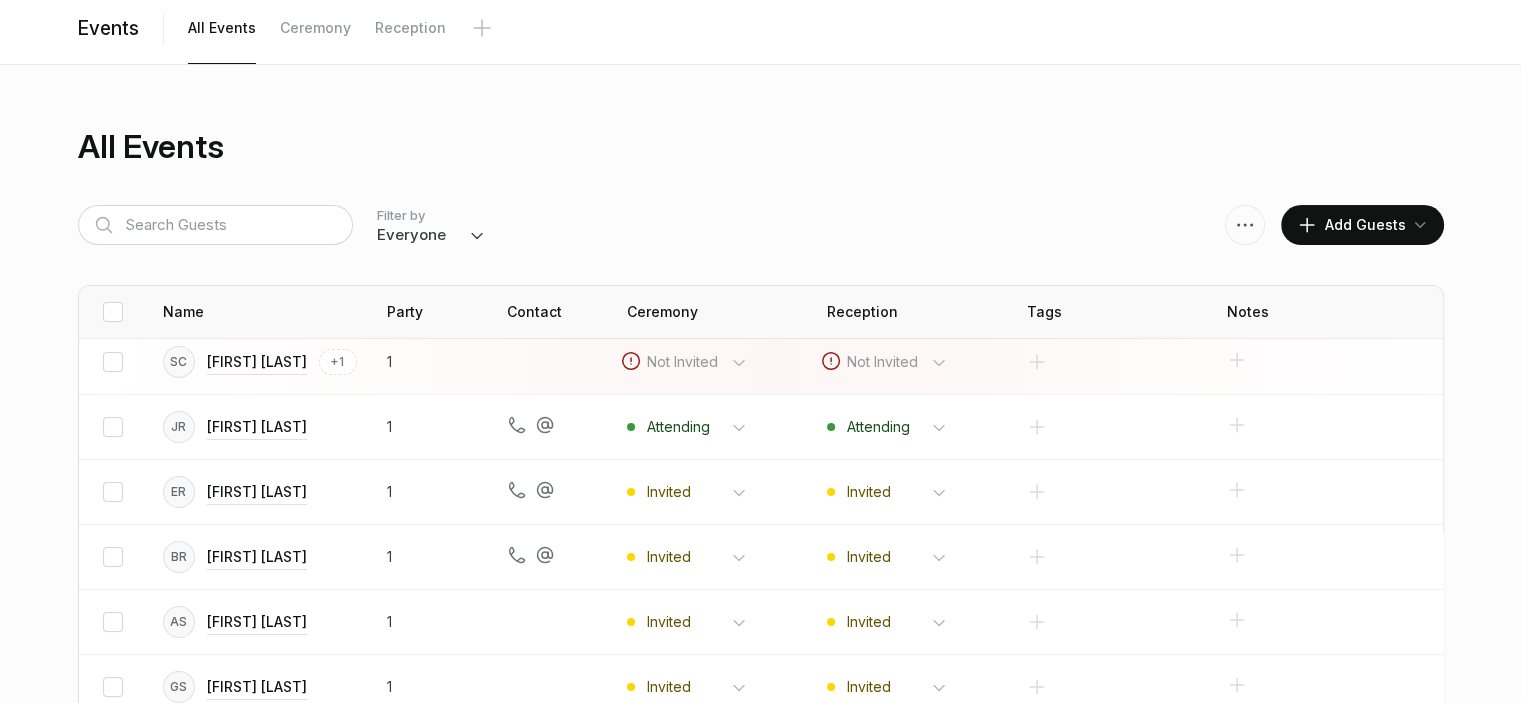 scroll, scrollTop: 9, scrollLeft: 0, axis: vertical 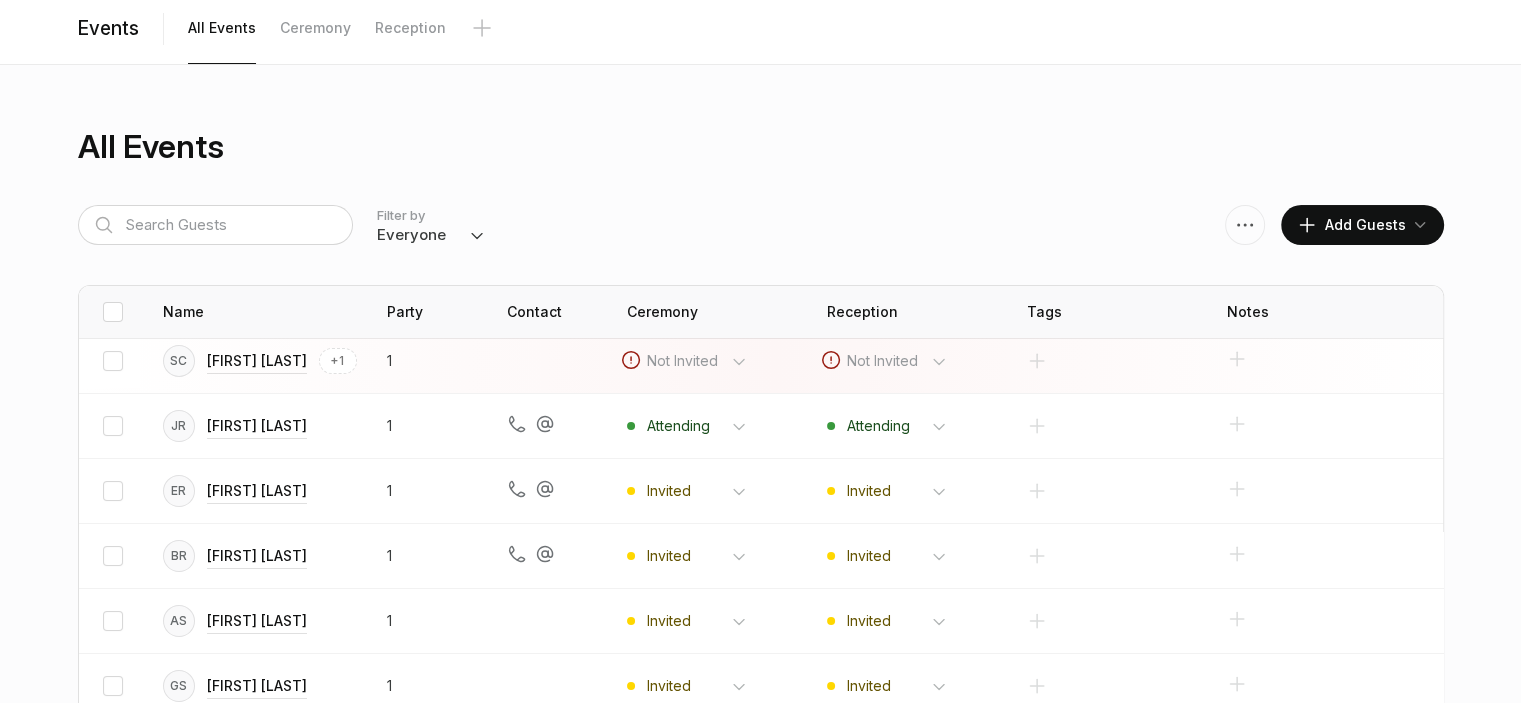 click on "Invited
Attending
Declined
Not Invited" at bounding box center [697, 361] 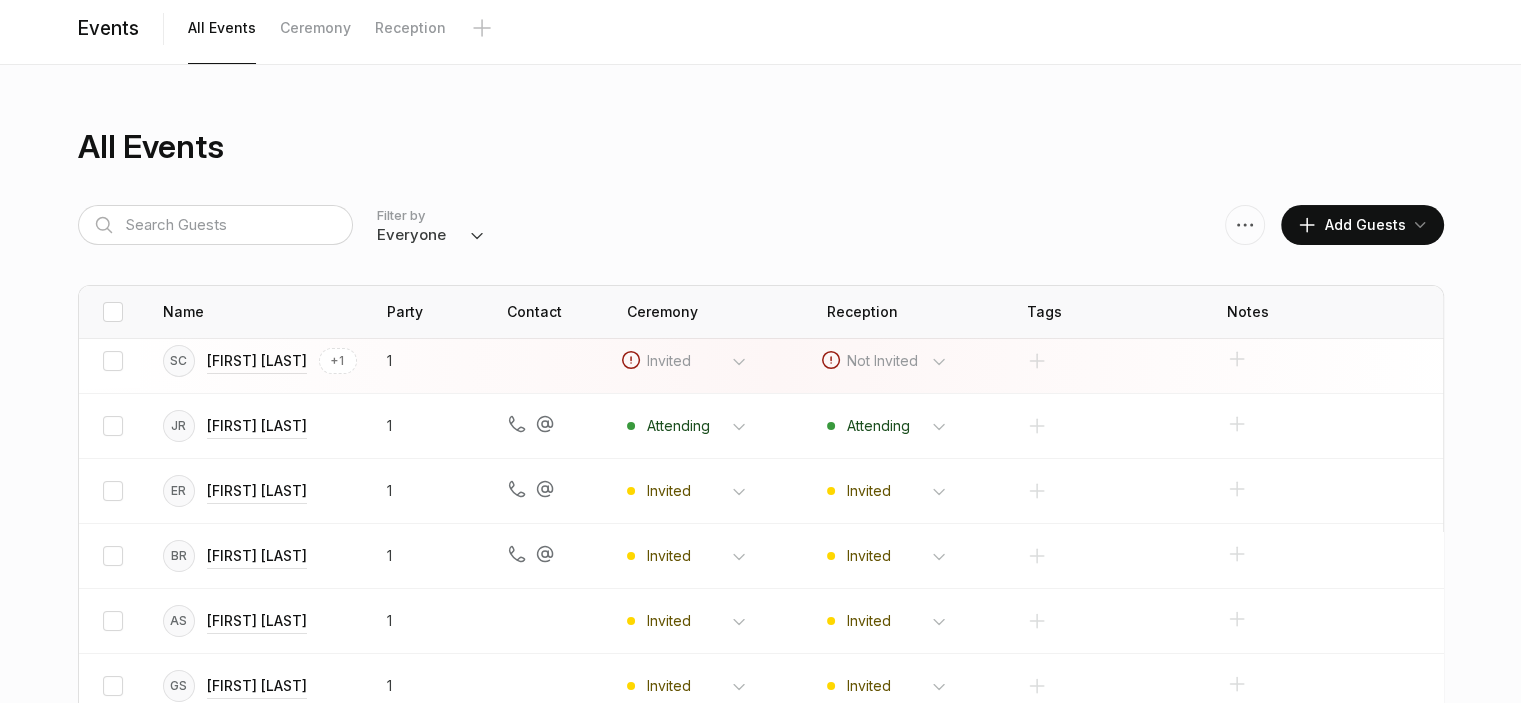 click on "Invited
Attending
Declined
Not Invited" at bounding box center [697, 361] 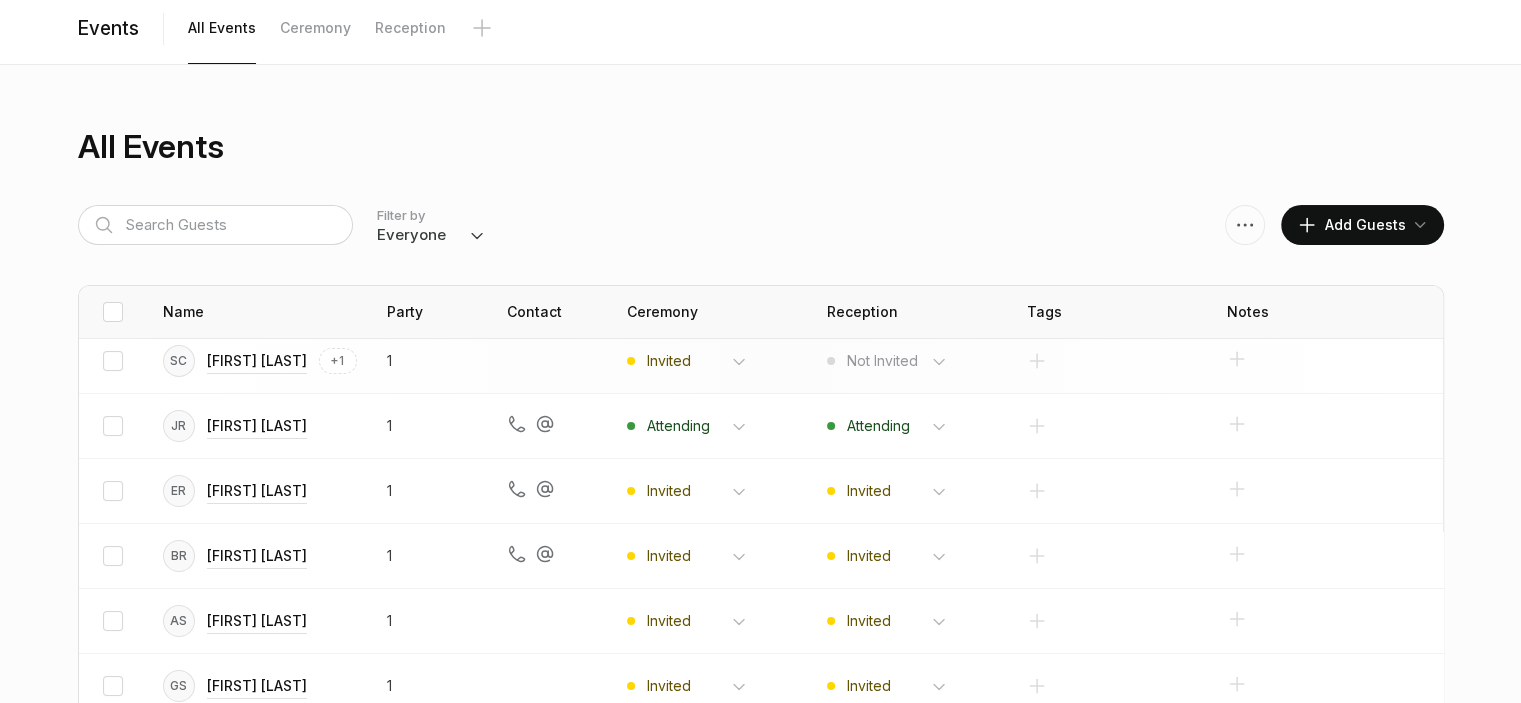 click on "Invited
Attending
Declined
Not Invited" at bounding box center (697, 361) 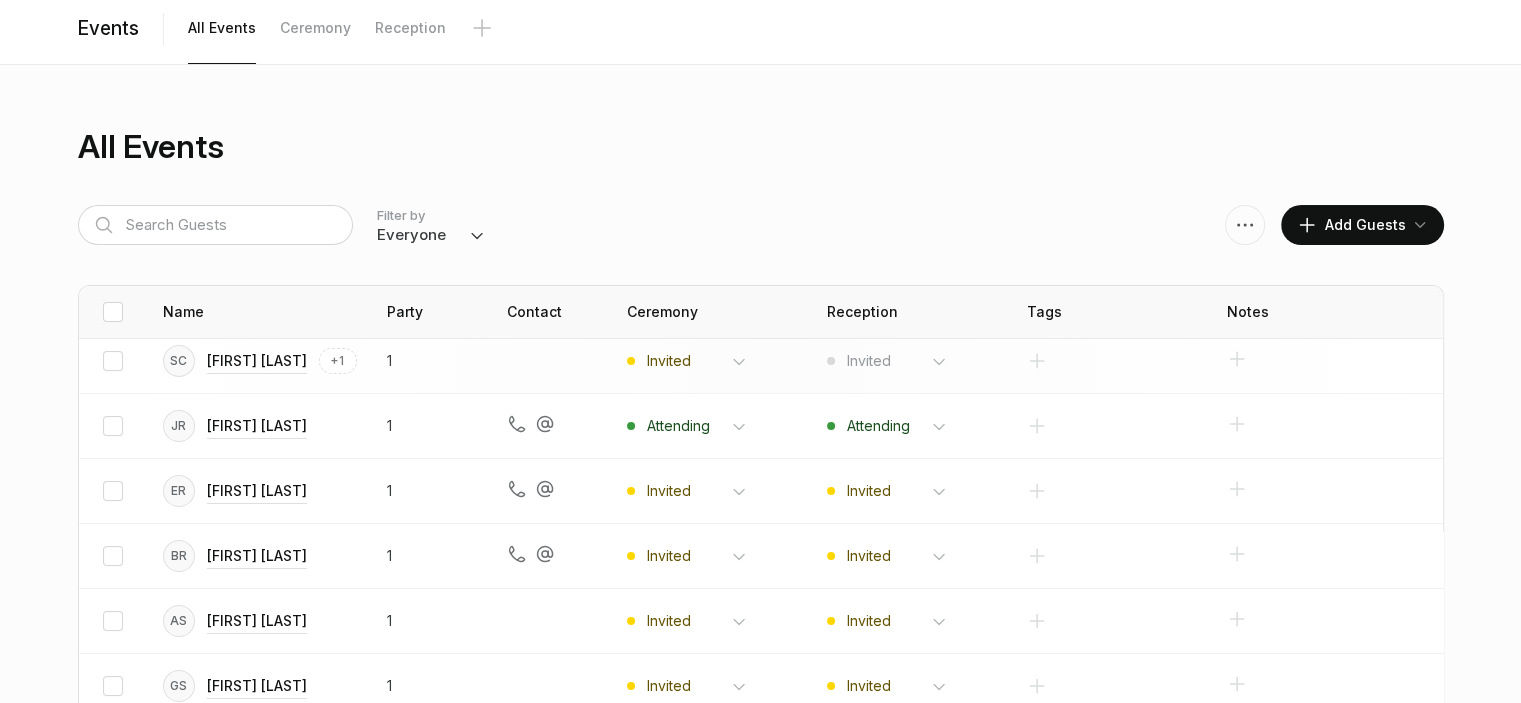 click on "Invited
Attending
Declined
Not Invited" at bounding box center [697, 361] 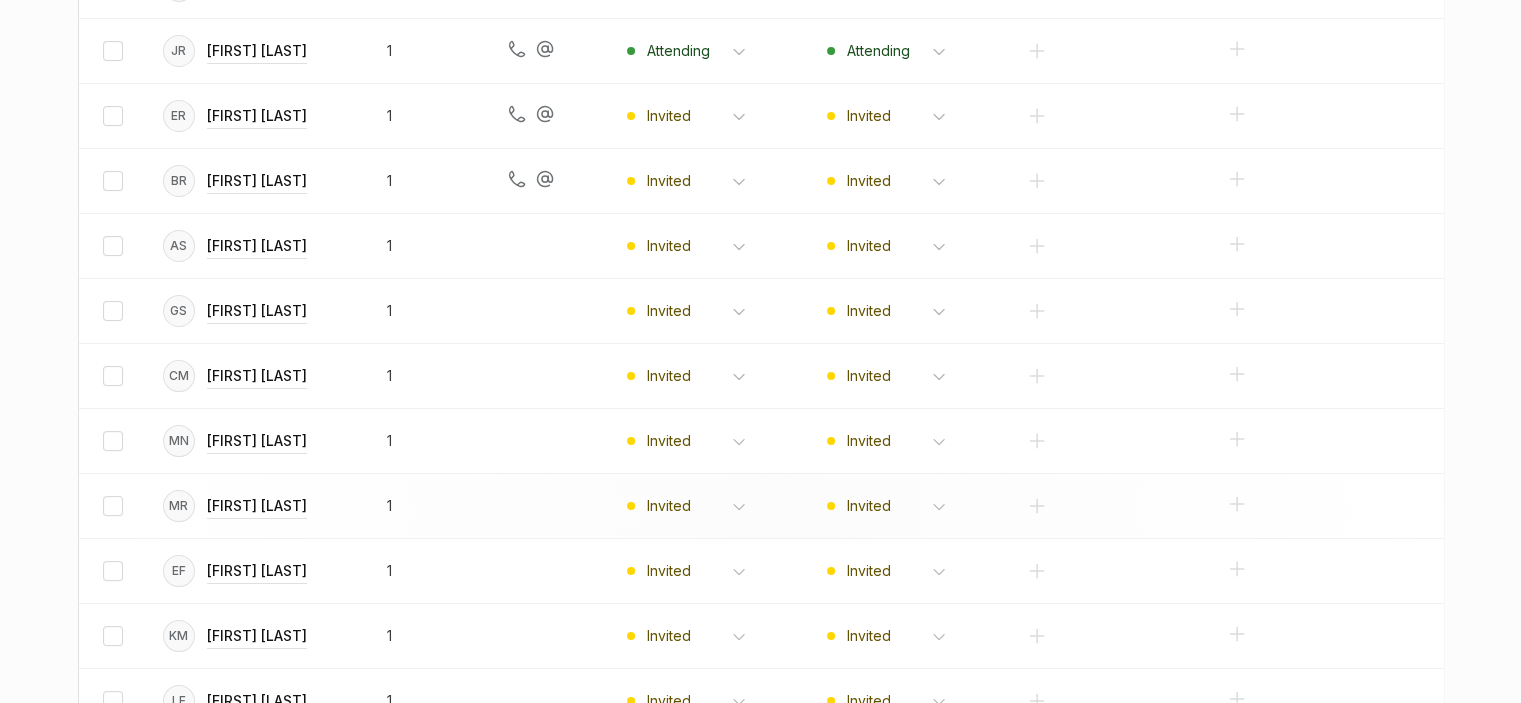 scroll, scrollTop: 600, scrollLeft: 0, axis: vertical 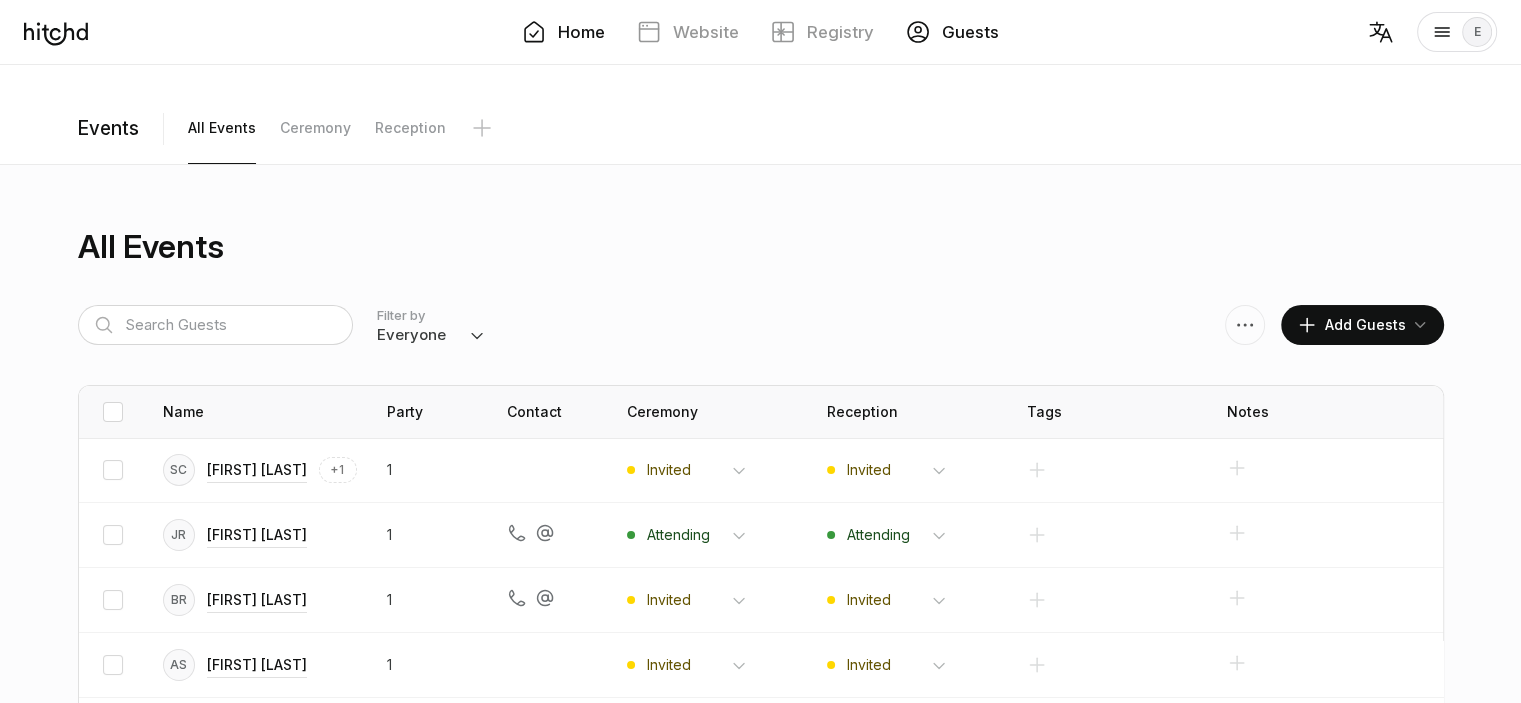 click on "Home" at bounding box center [581, 32] 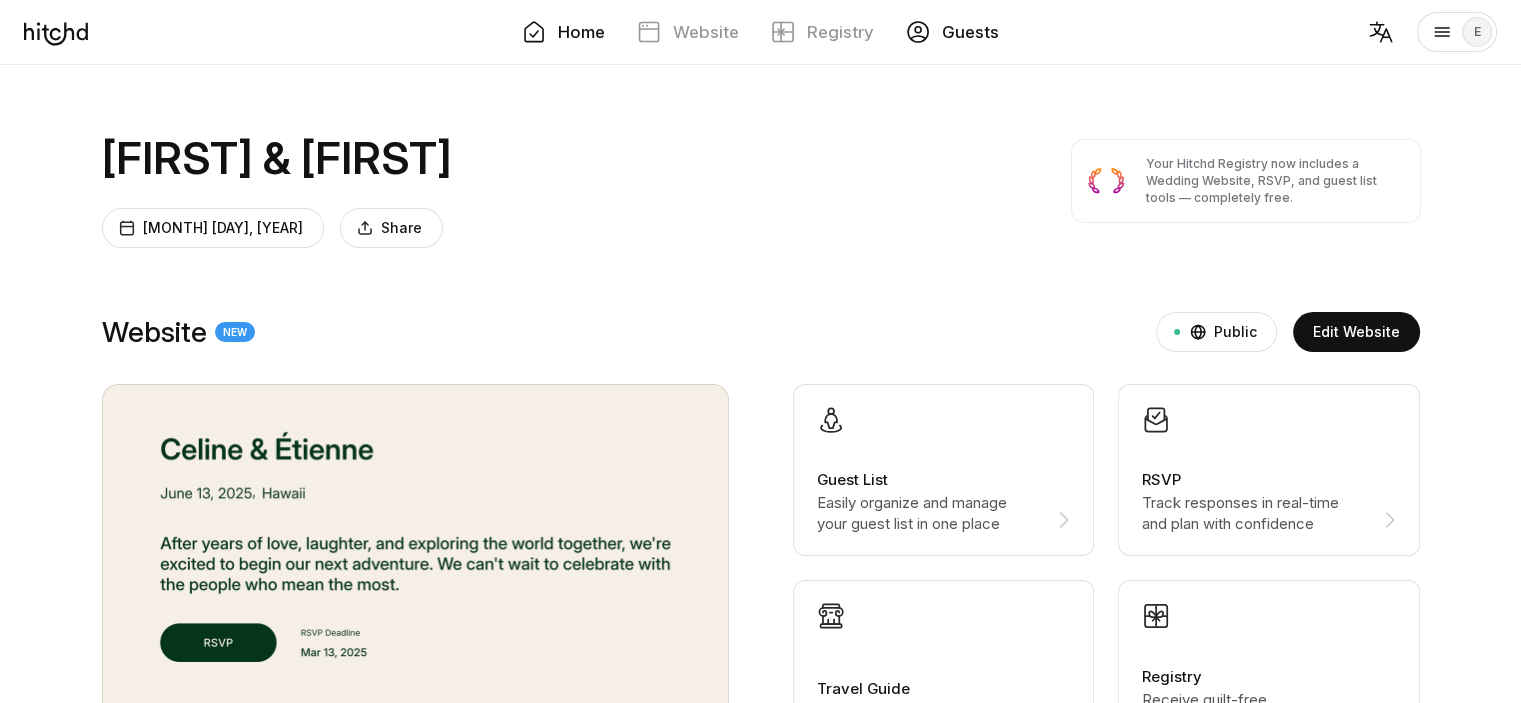 click on "Guests" at bounding box center [970, 32] 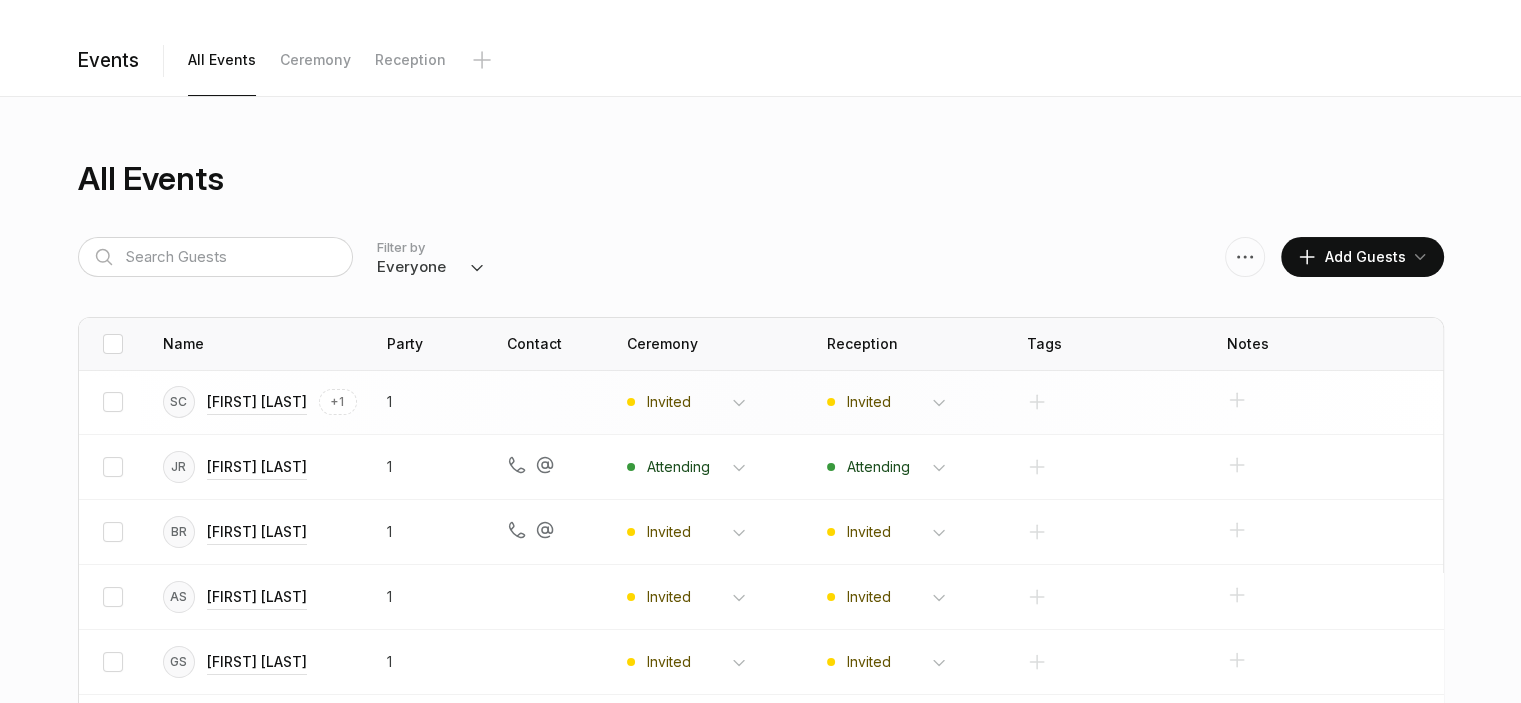 scroll, scrollTop: 100, scrollLeft: 0, axis: vertical 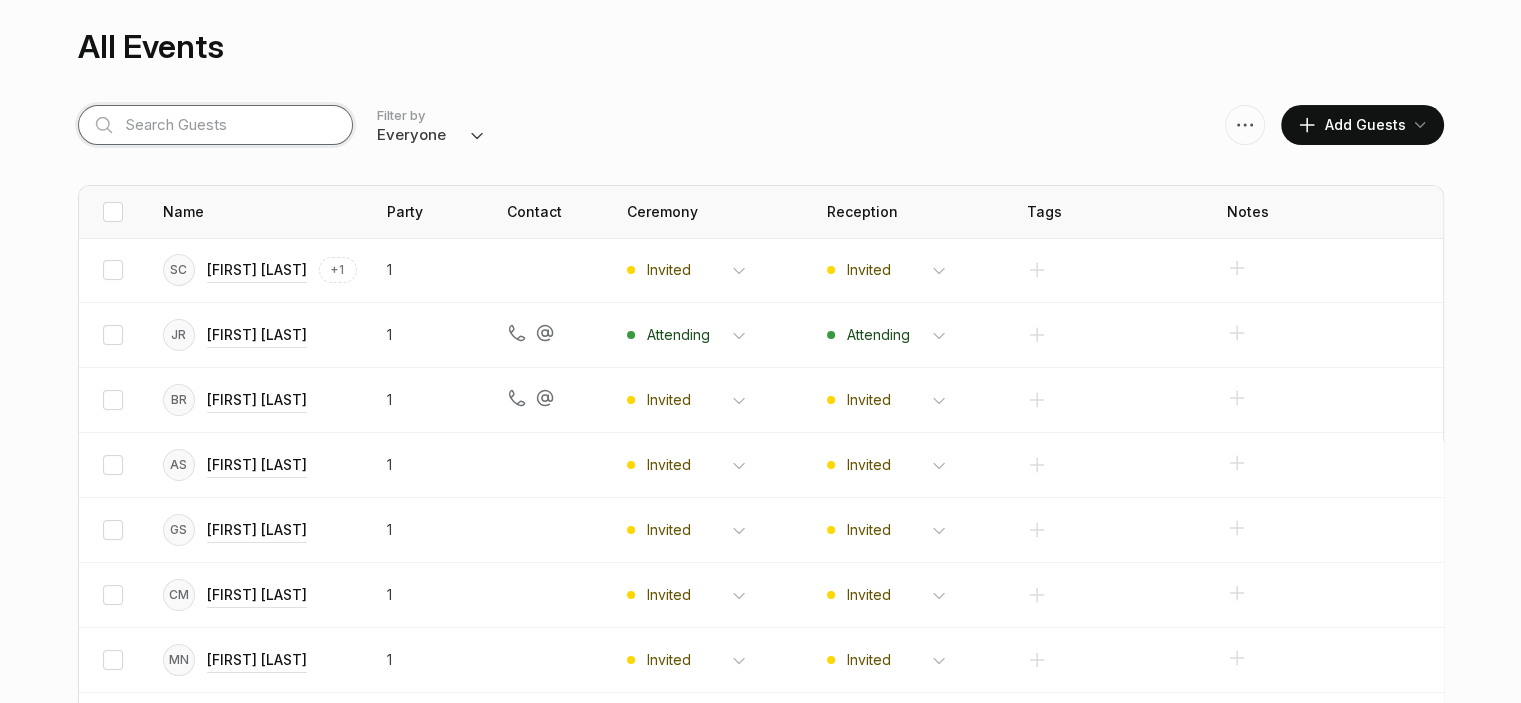 click at bounding box center (215, 125) 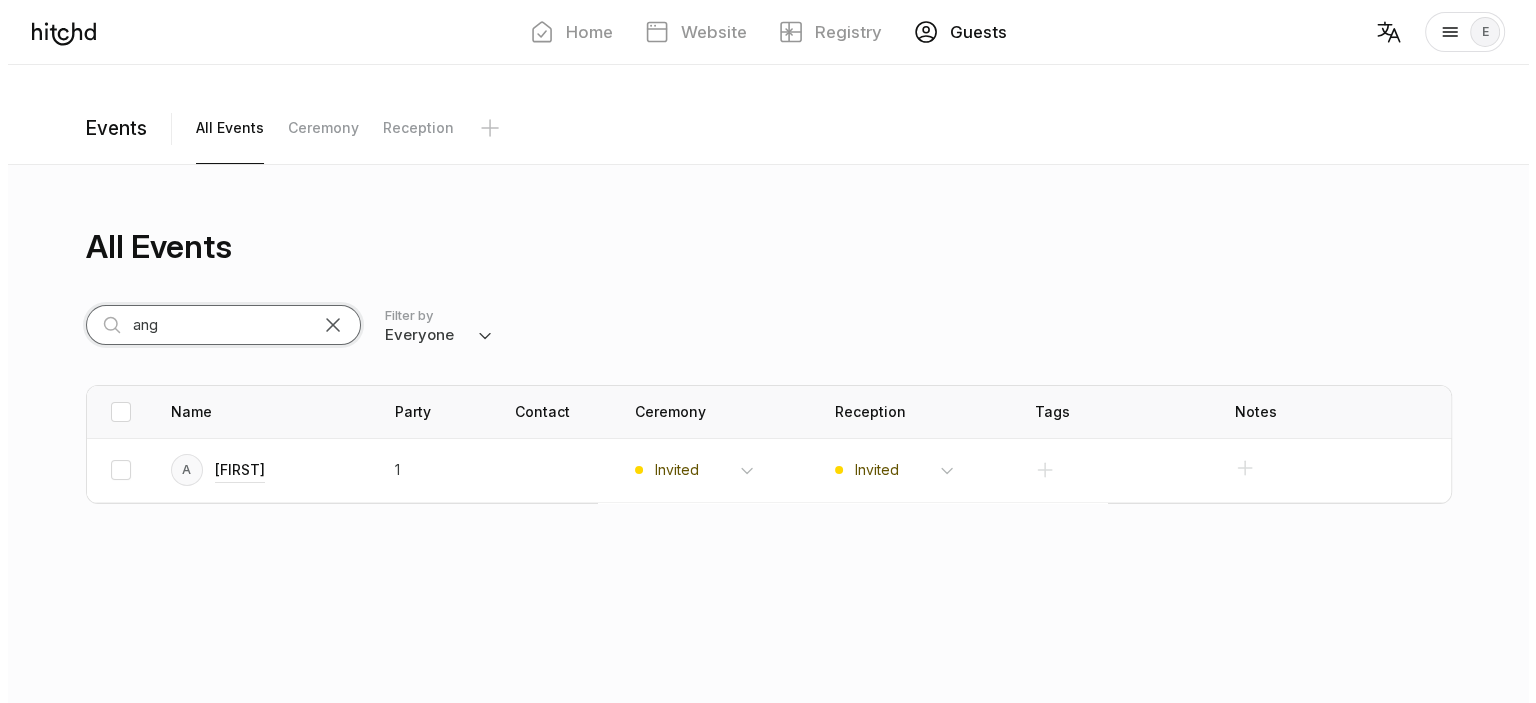 scroll, scrollTop: 0, scrollLeft: 0, axis: both 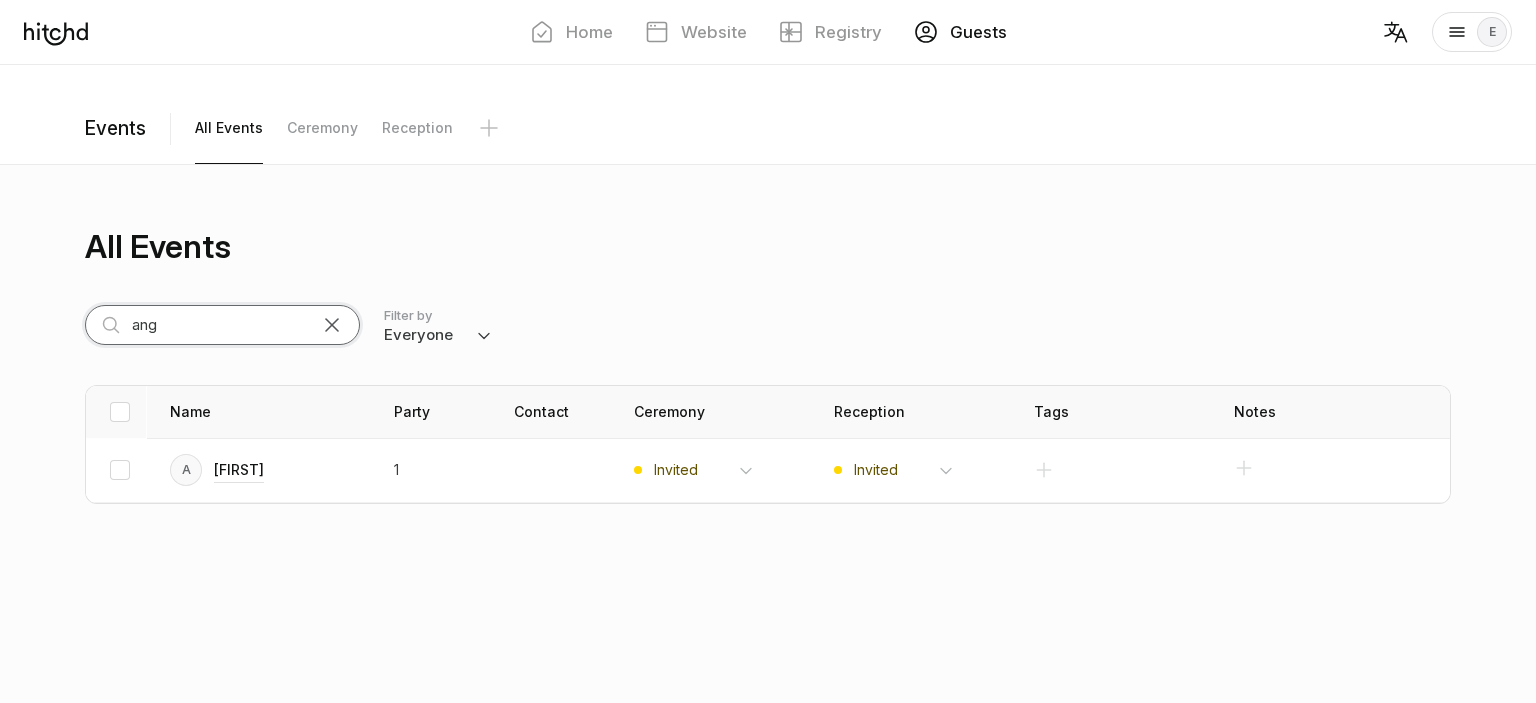 type on "ang" 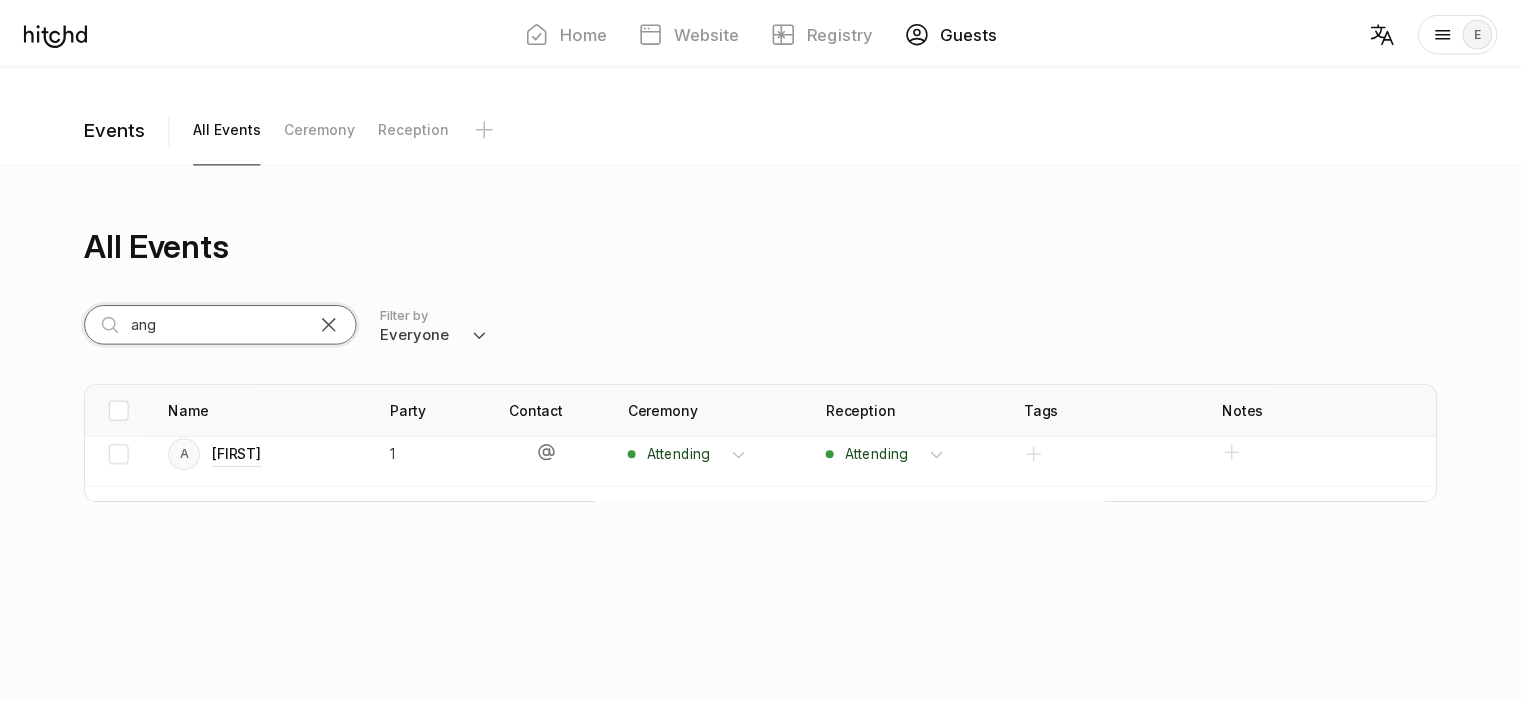 scroll, scrollTop: 17, scrollLeft: 0, axis: vertical 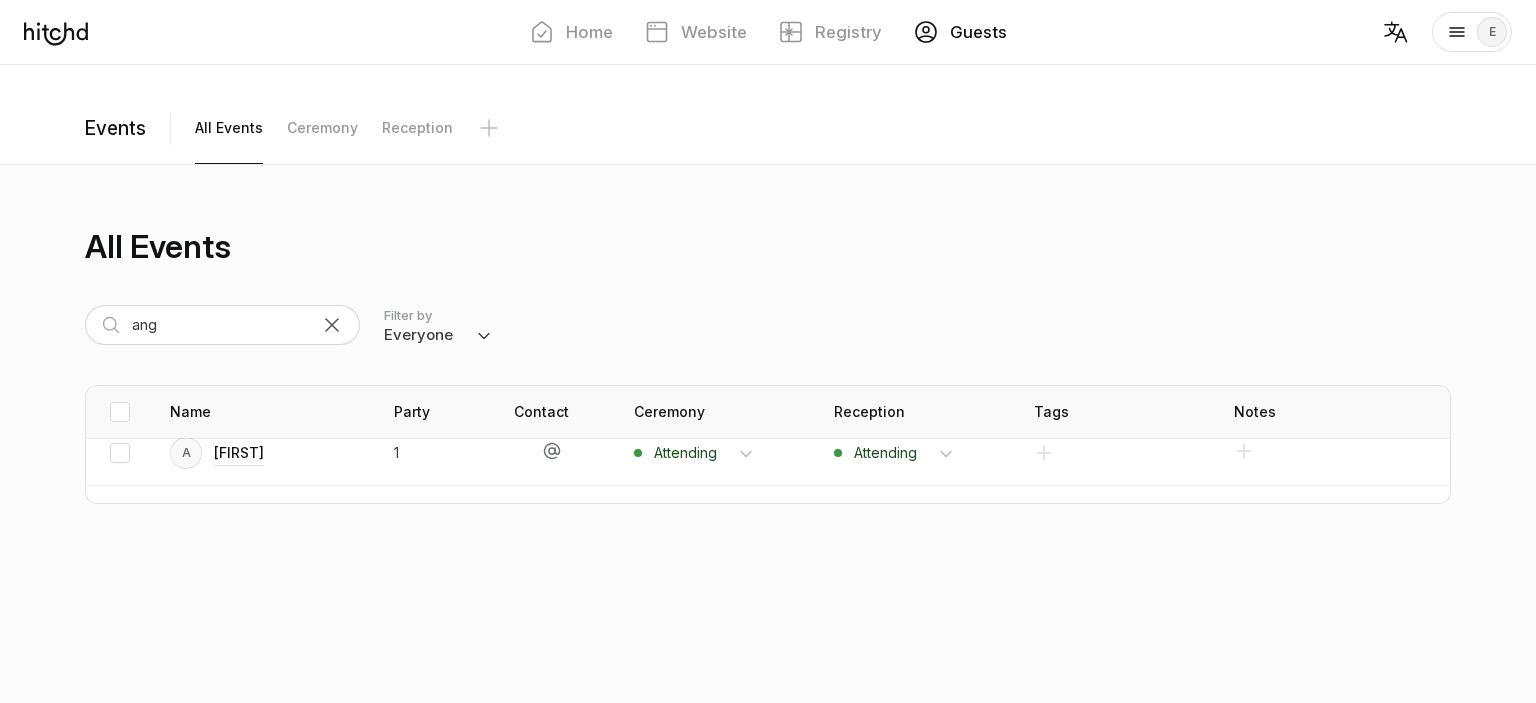 click at bounding box center [332, 325] 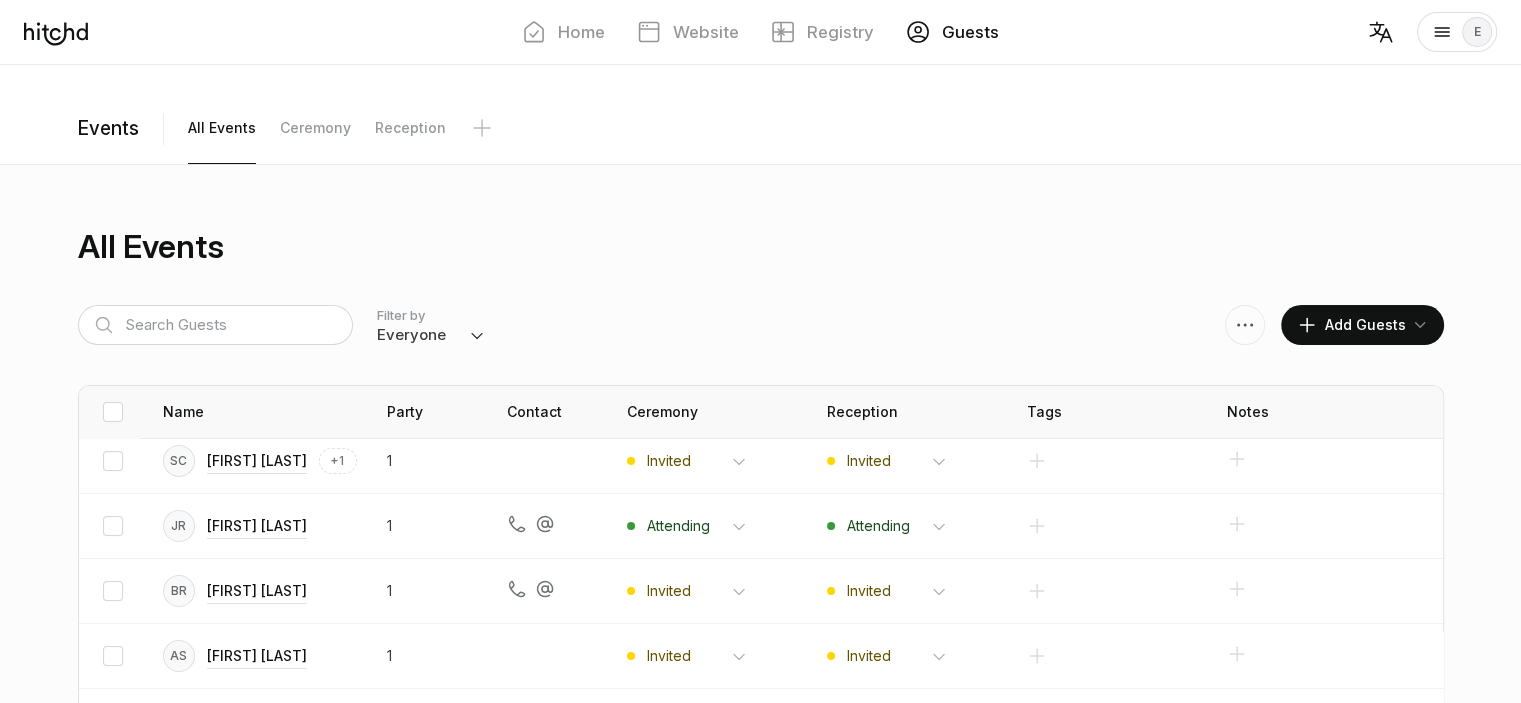 scroll, scrollTop: 9, scrollLeft: 0, axis: vertical 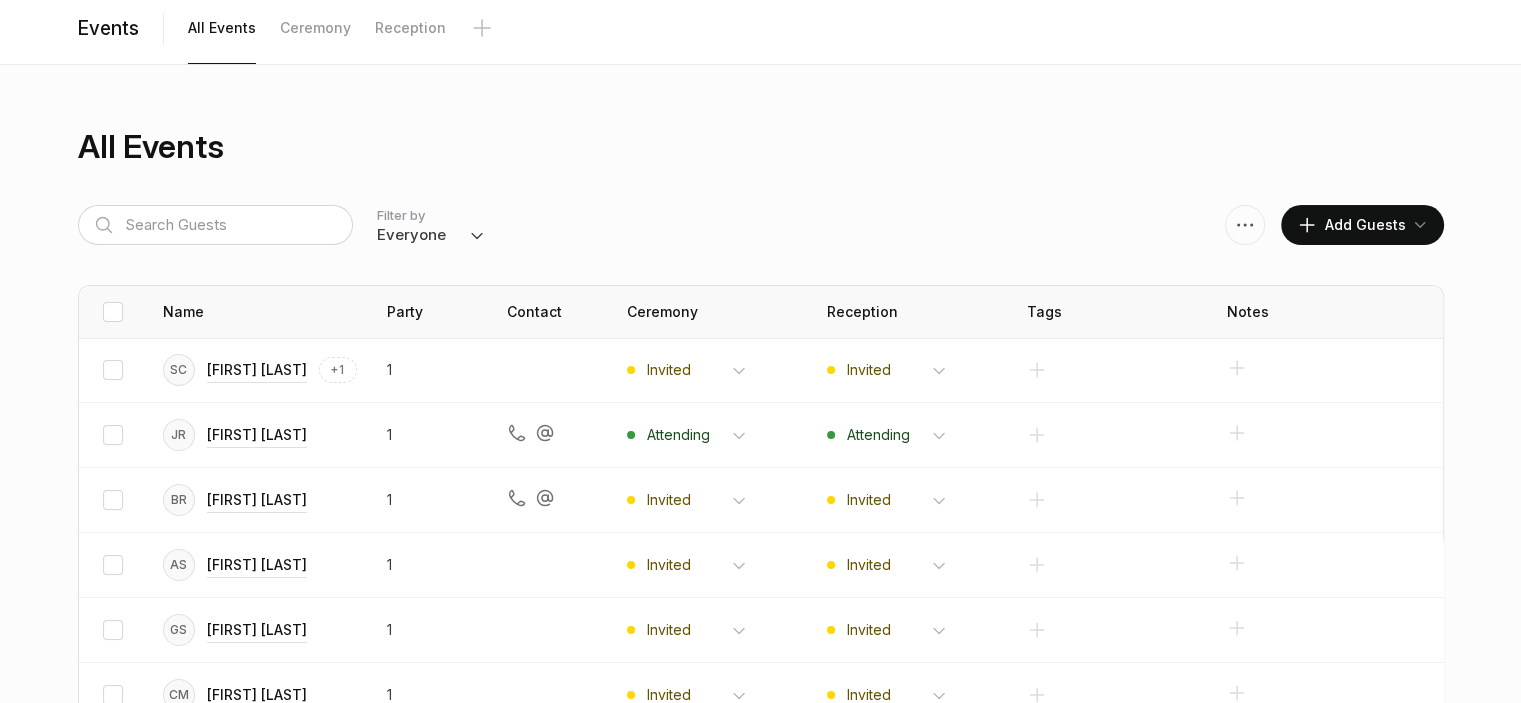 click on "Everyone
Attending
Declined
Awaiting
Not Invited" at bounding box center [431, 235] 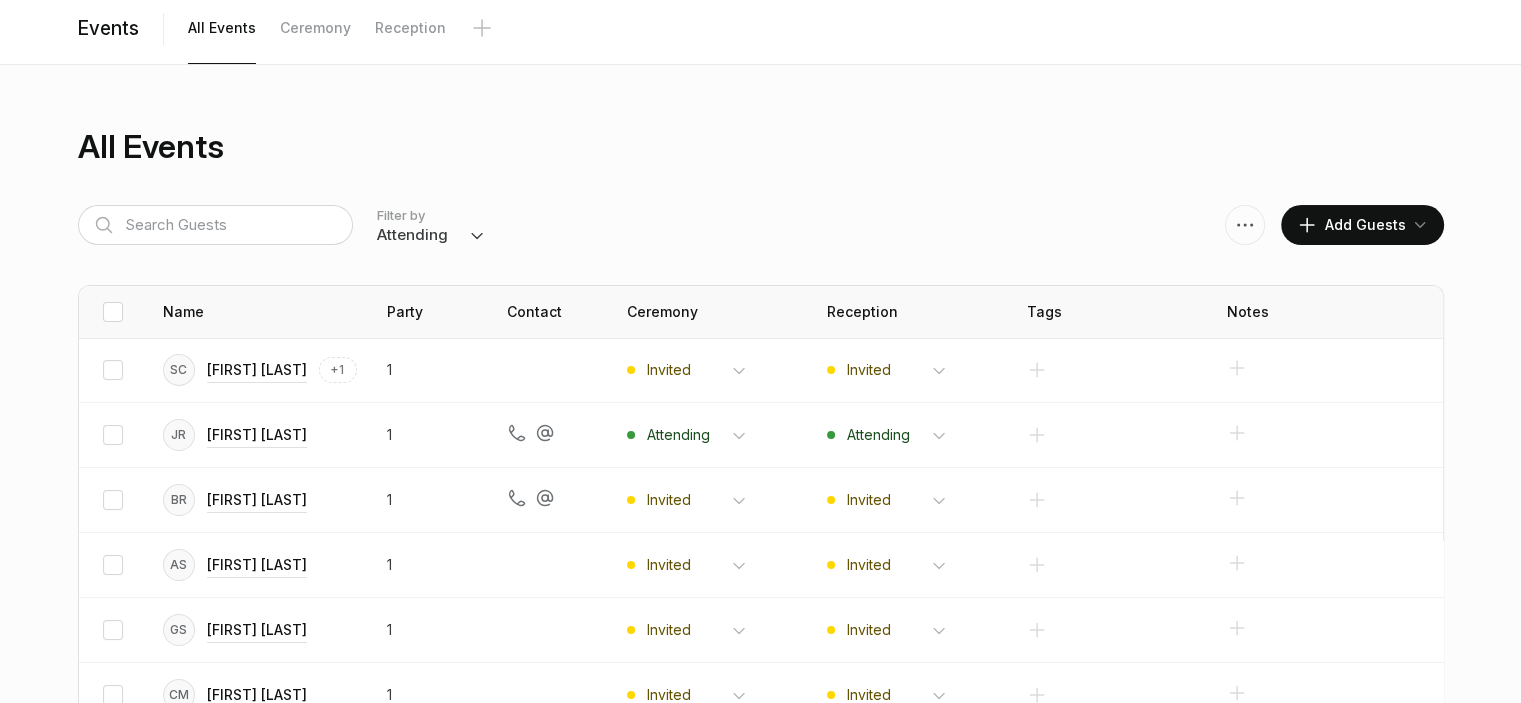 click on "Everyone
Attending
Declined
Awaiting
Not Invited" at bounding box center [431, 235] 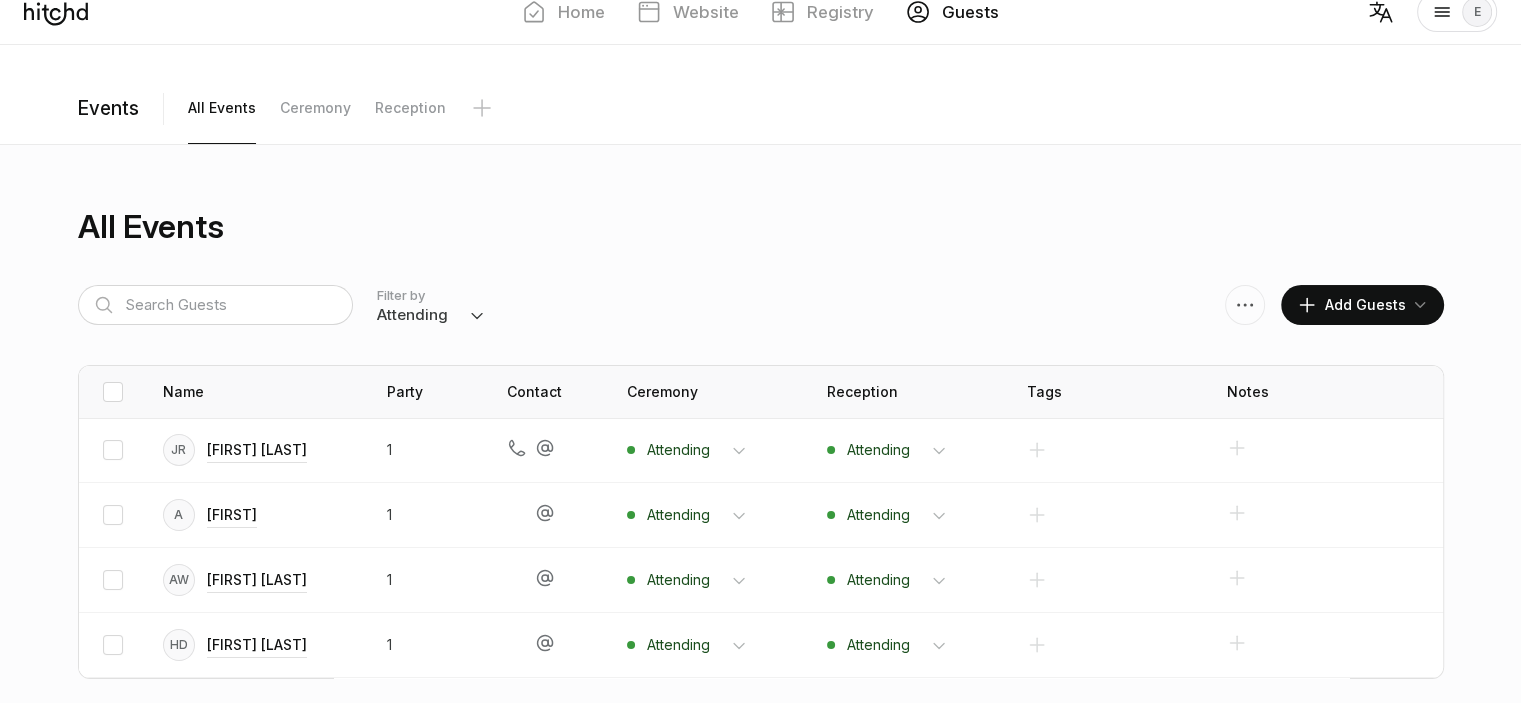 scroll, scrollTop: 33, scrollLeft: 0, axis: vertical 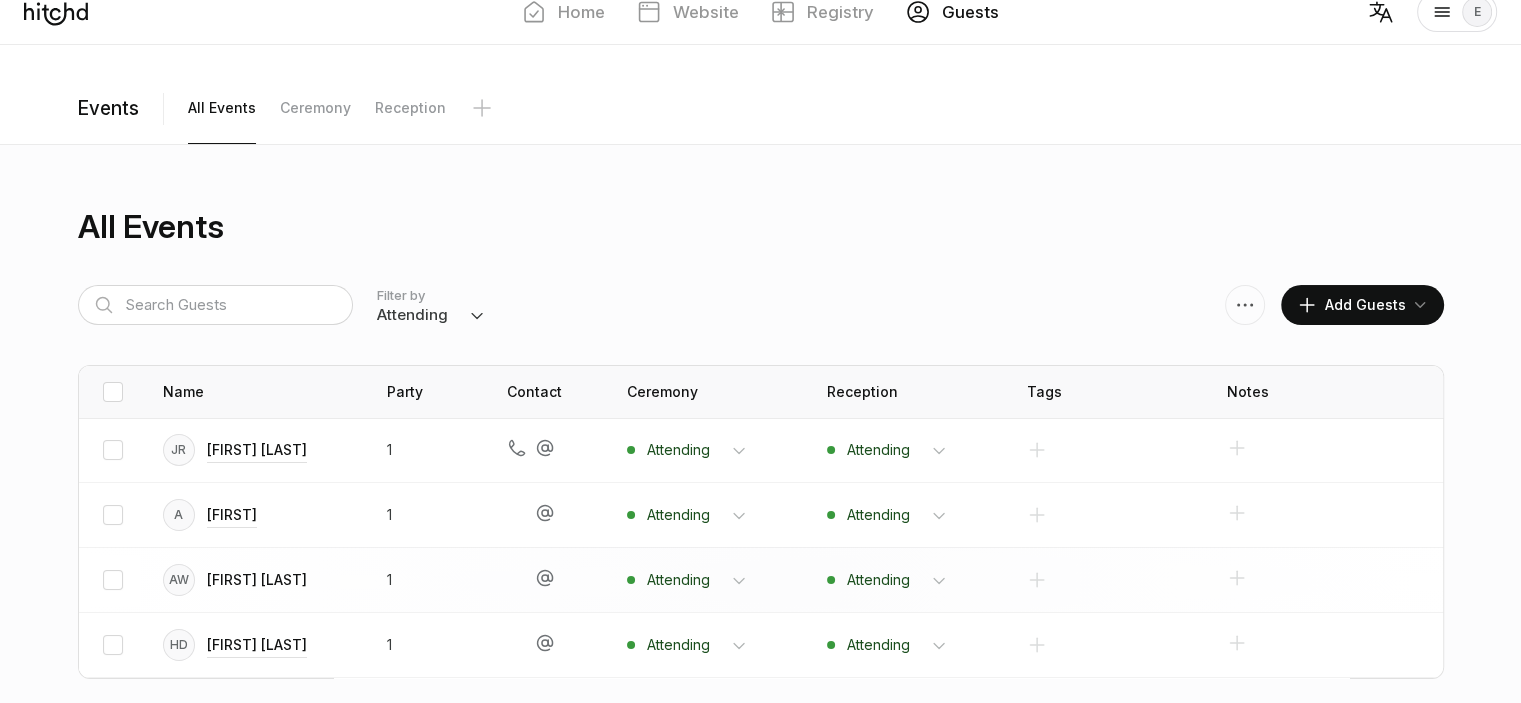 click on "[FIRST] [LAST]" at bounding box center (257, 450) 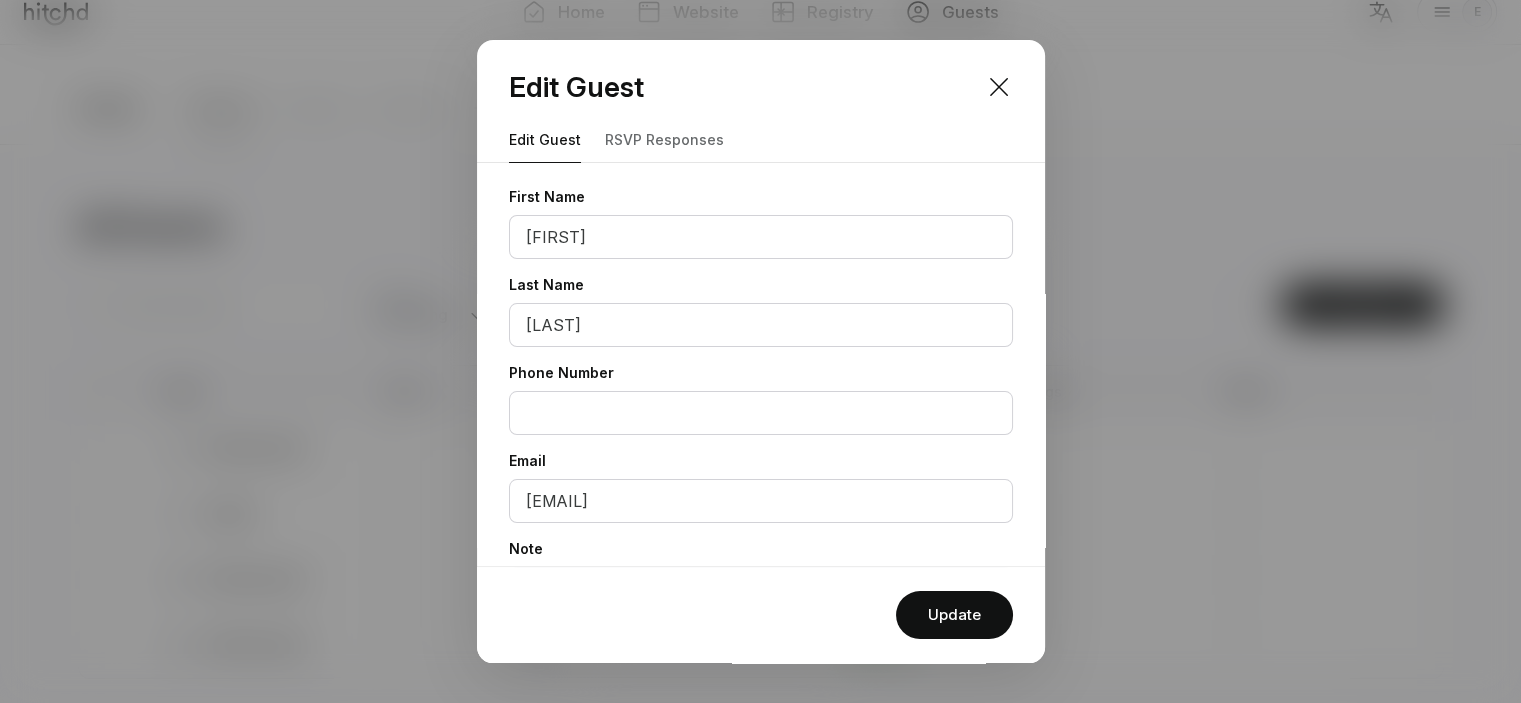 scroll, scrollTop: 0, scrollLeft: 0, axis: both 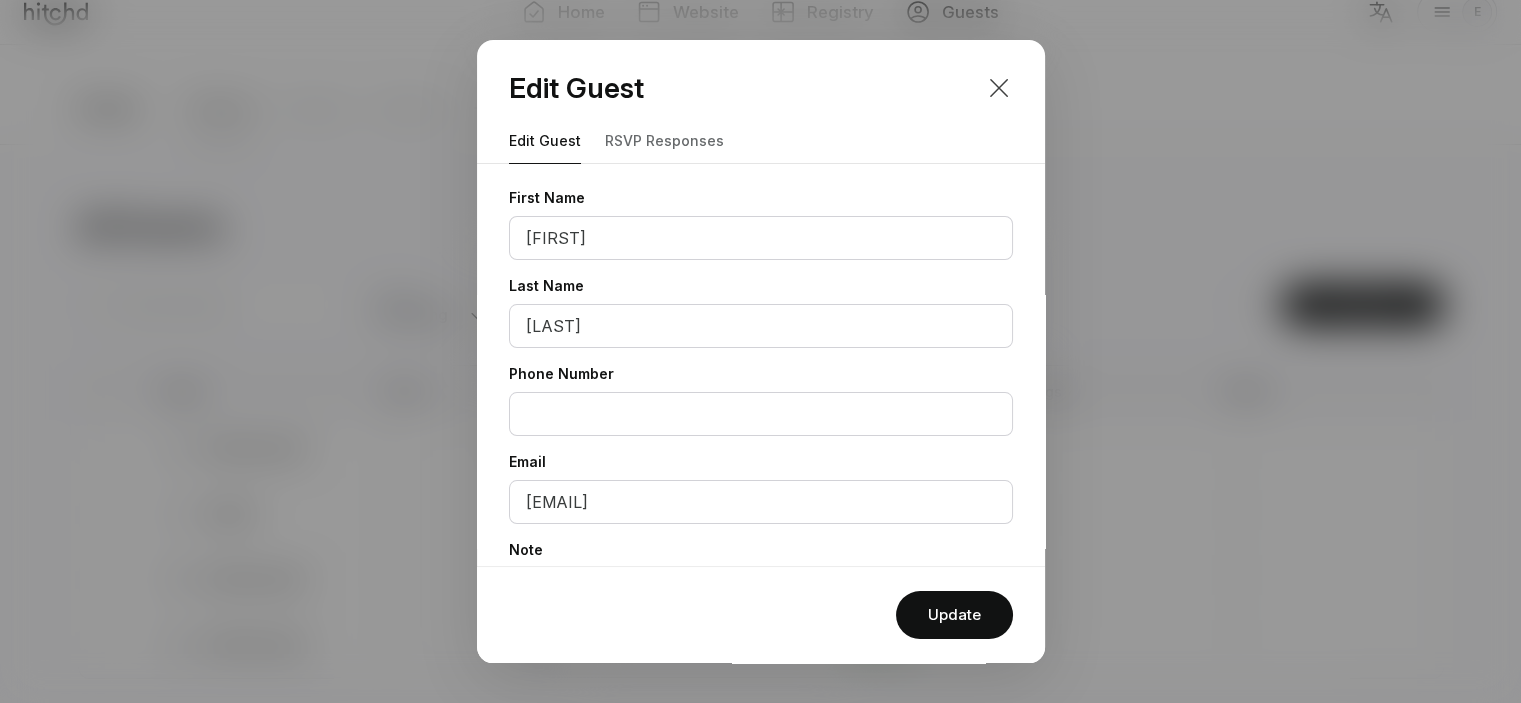 click at bounding box center [999, 88] 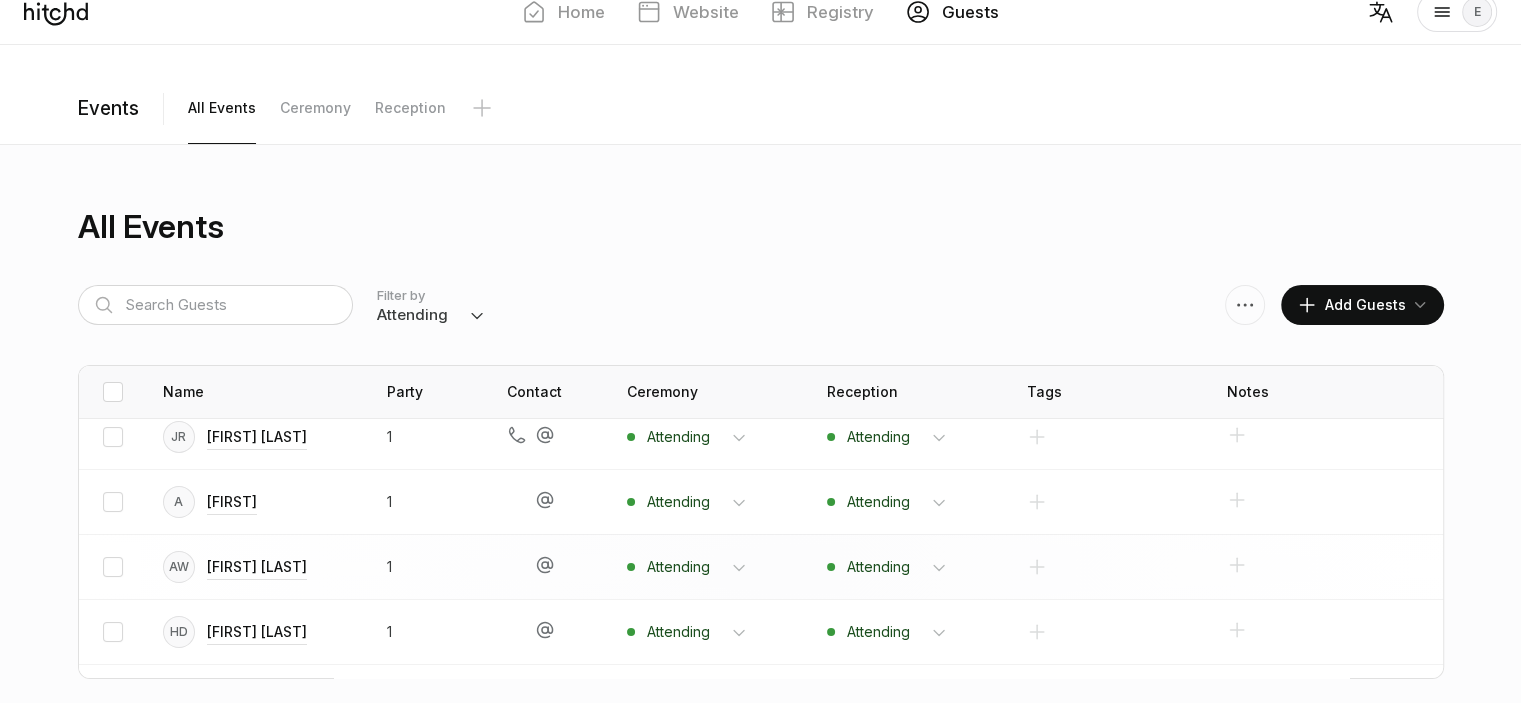 scroll, scrollTop: 17, scrollLeft: 0, axis: vertical 